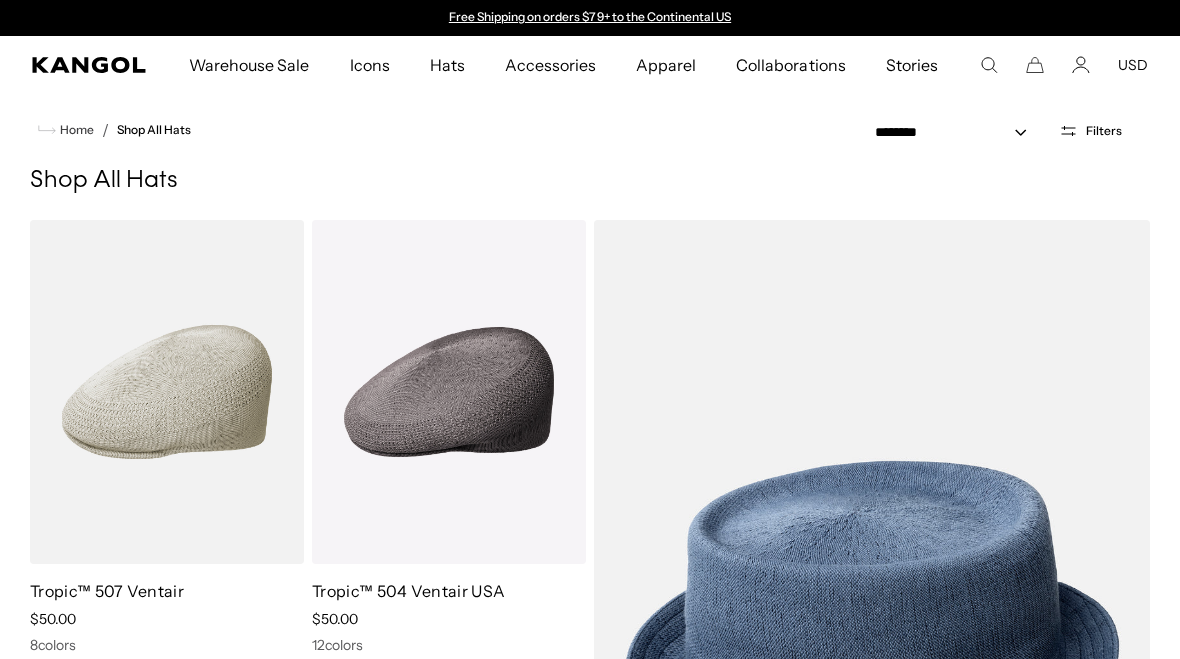 scroll, scrollTop: 0, scrollLeft: 0, axis: both 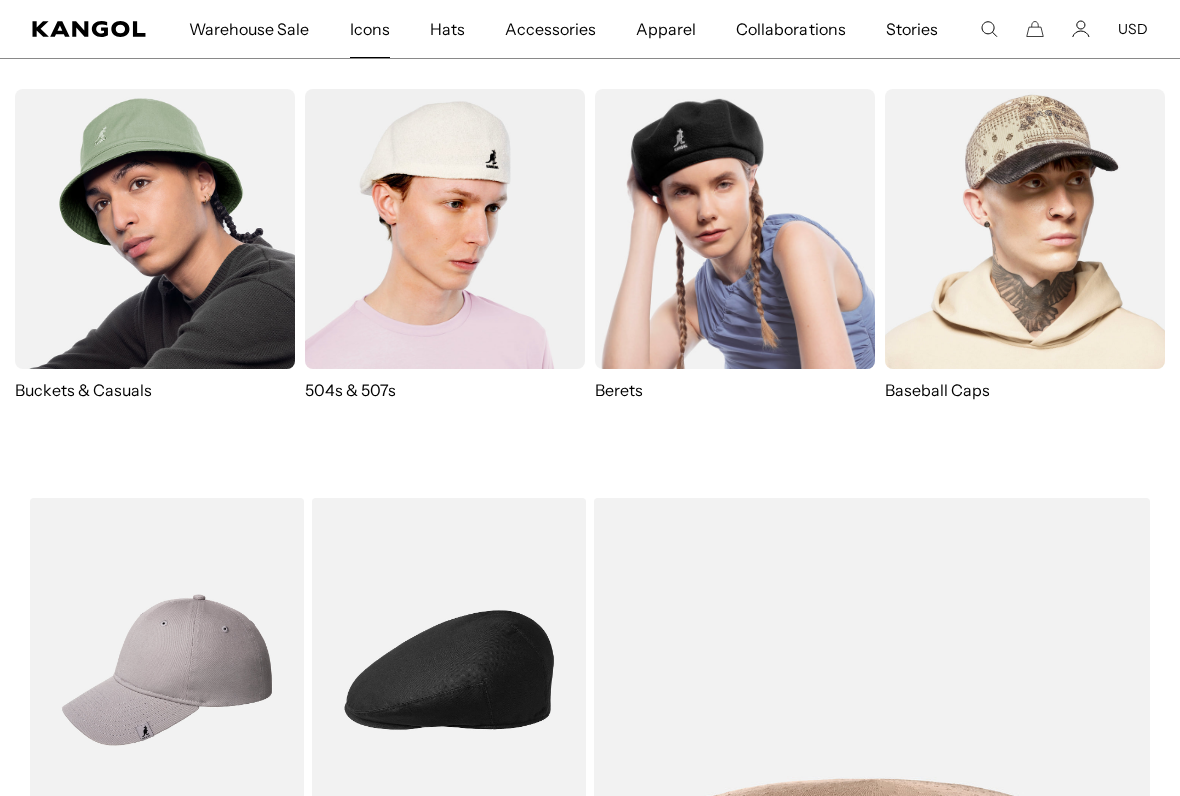 click at bounding box center (445, 229) 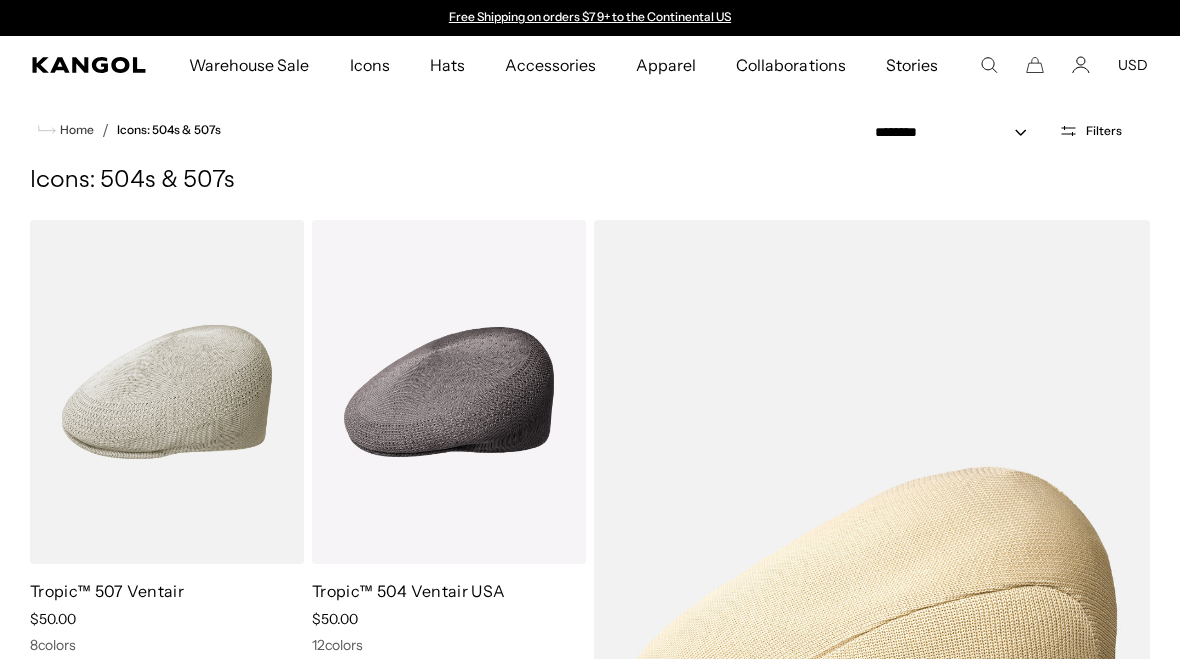 scroll, scrollTop: 0, scrollLeft: 0, axis: both 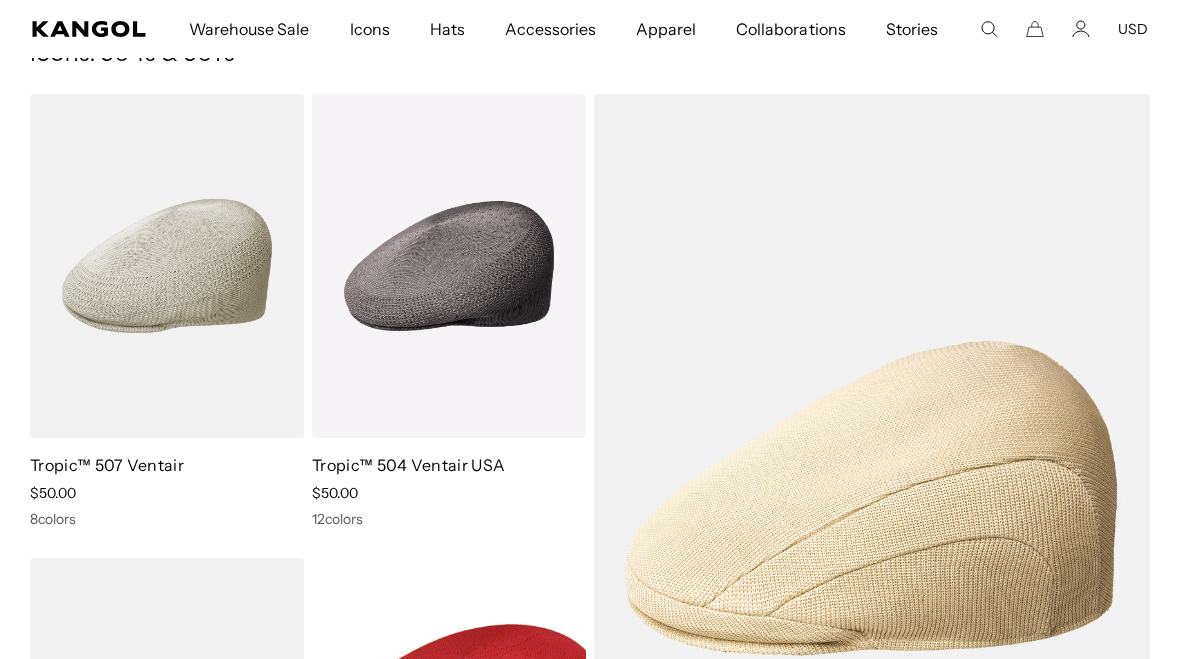 click at bounding box center [0, 0] 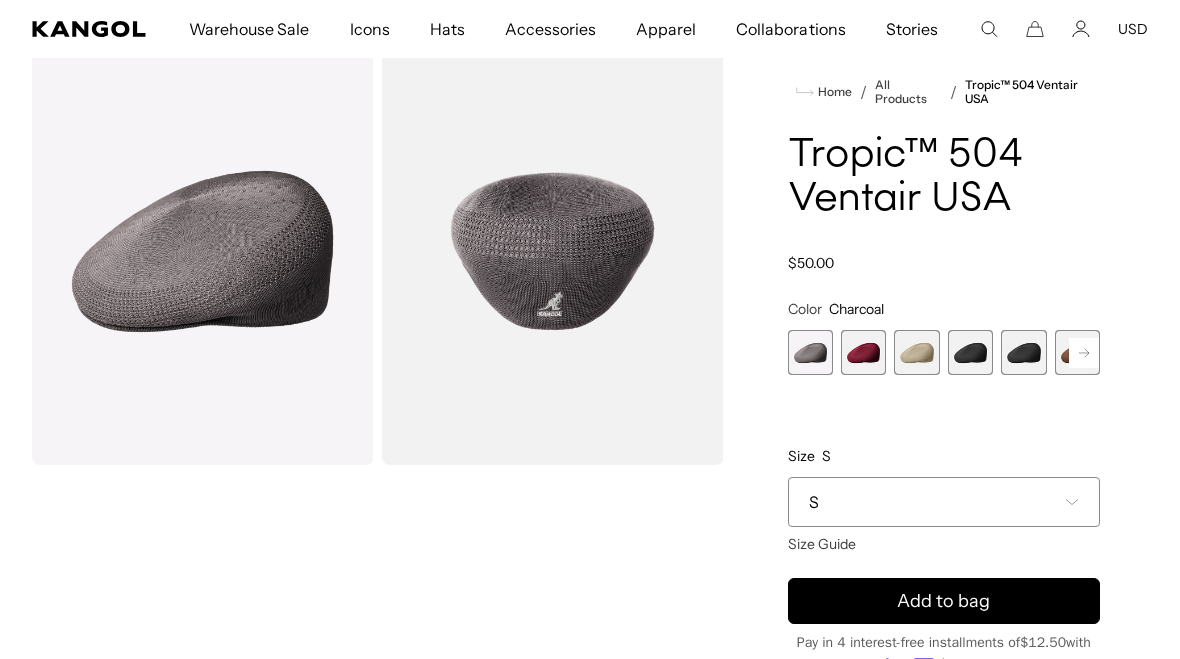 scroll, scrollTop: 0, scrollLeft: 0, axis: both 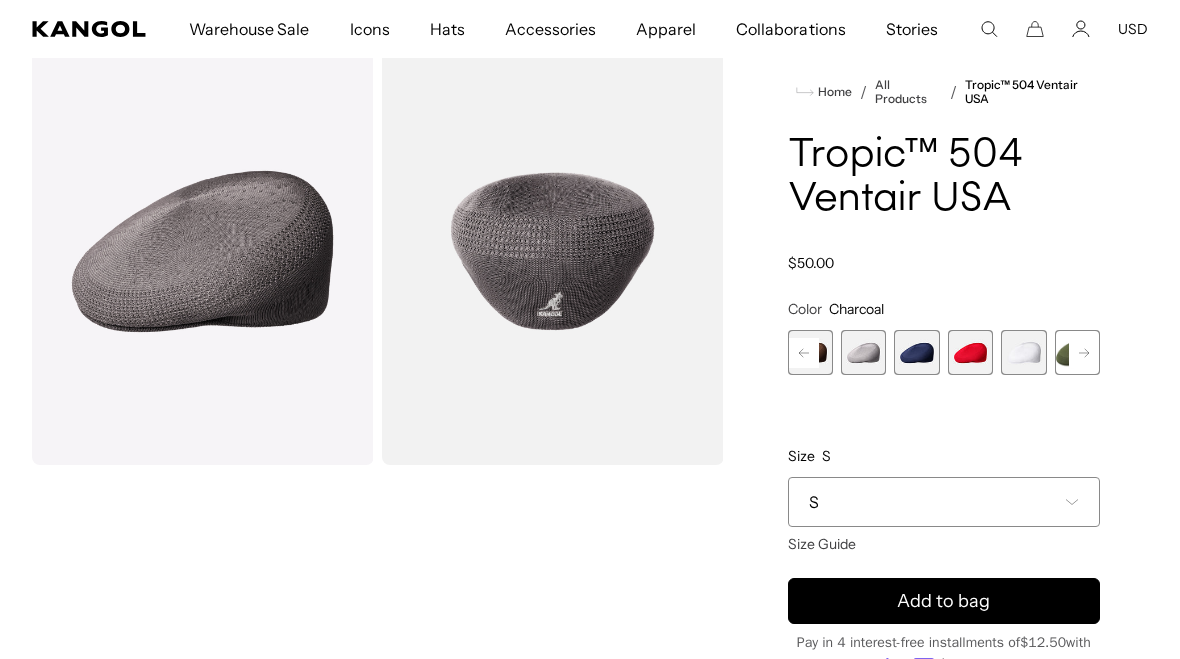 click at bounding box center [916, 352] 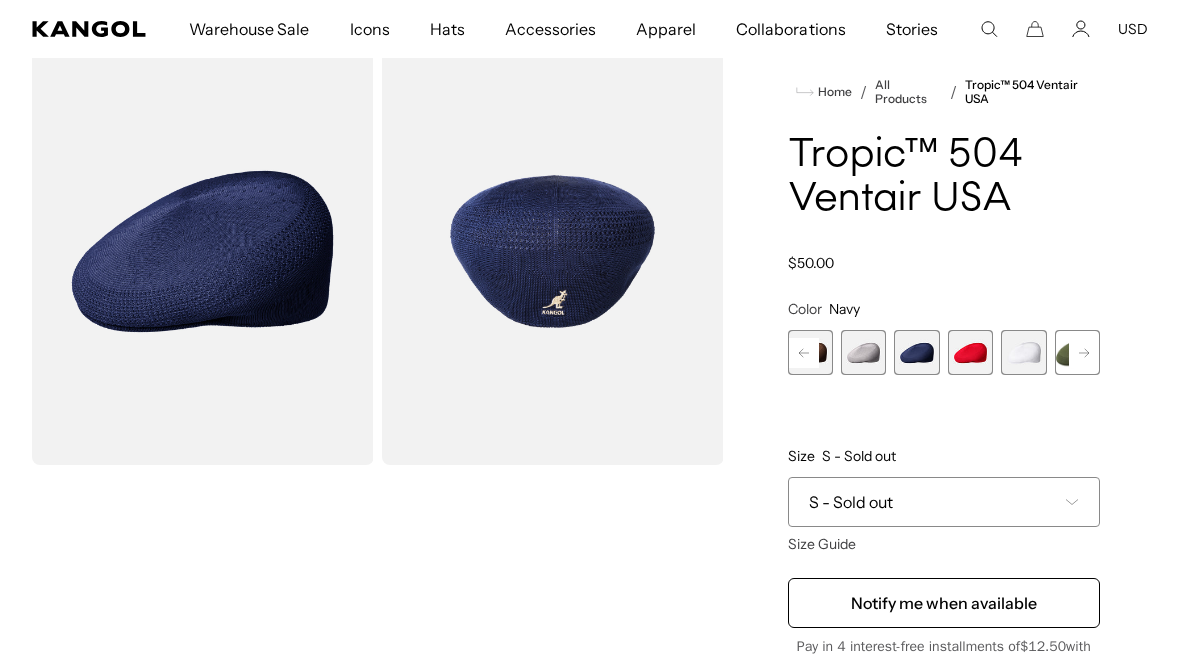 scroll, scrollTop: 0, scrollLeft: 412, axis: horizontal 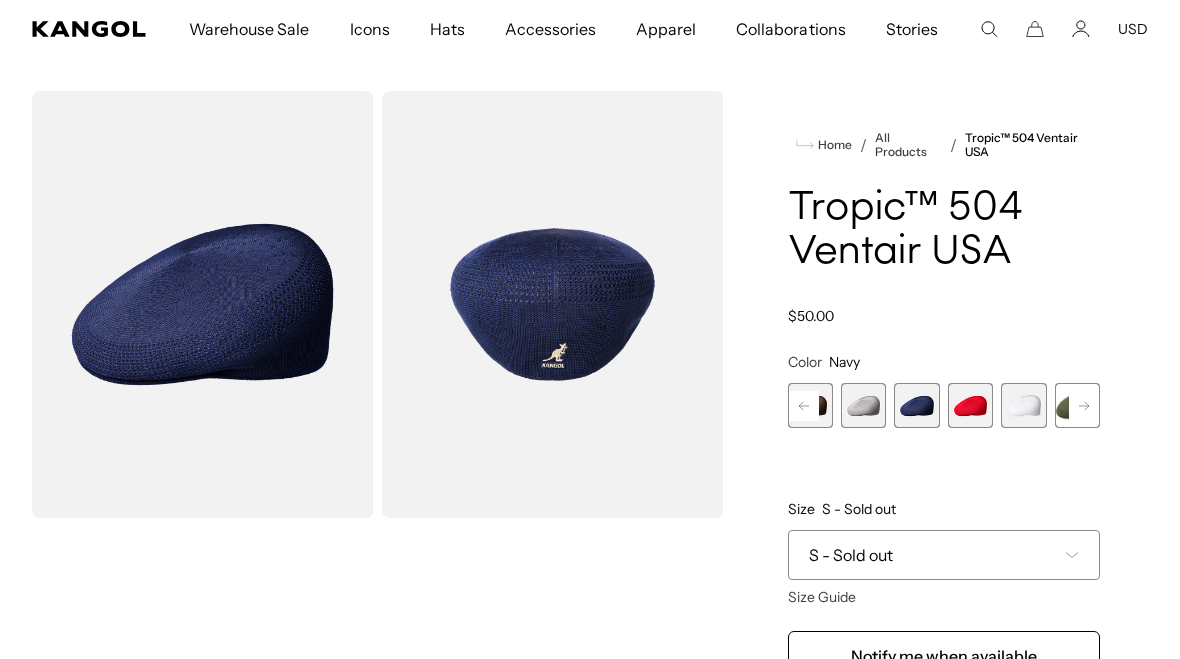 click 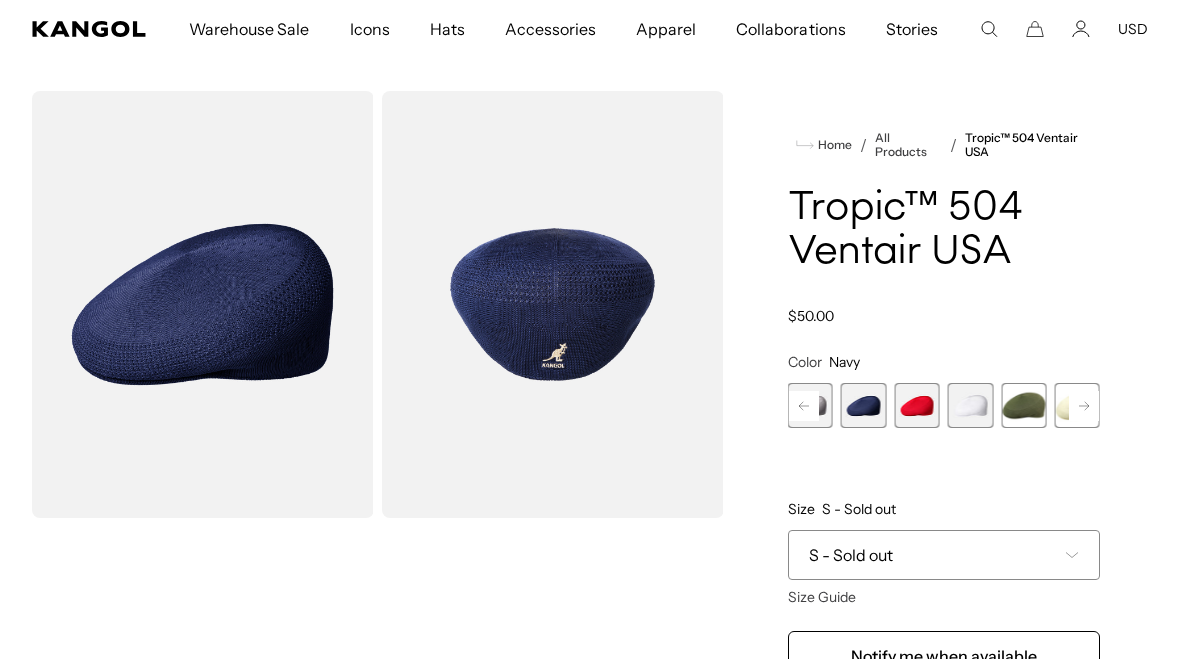 scroll, scrollTop: 0, scrollLeft: 412, axis: horizontal 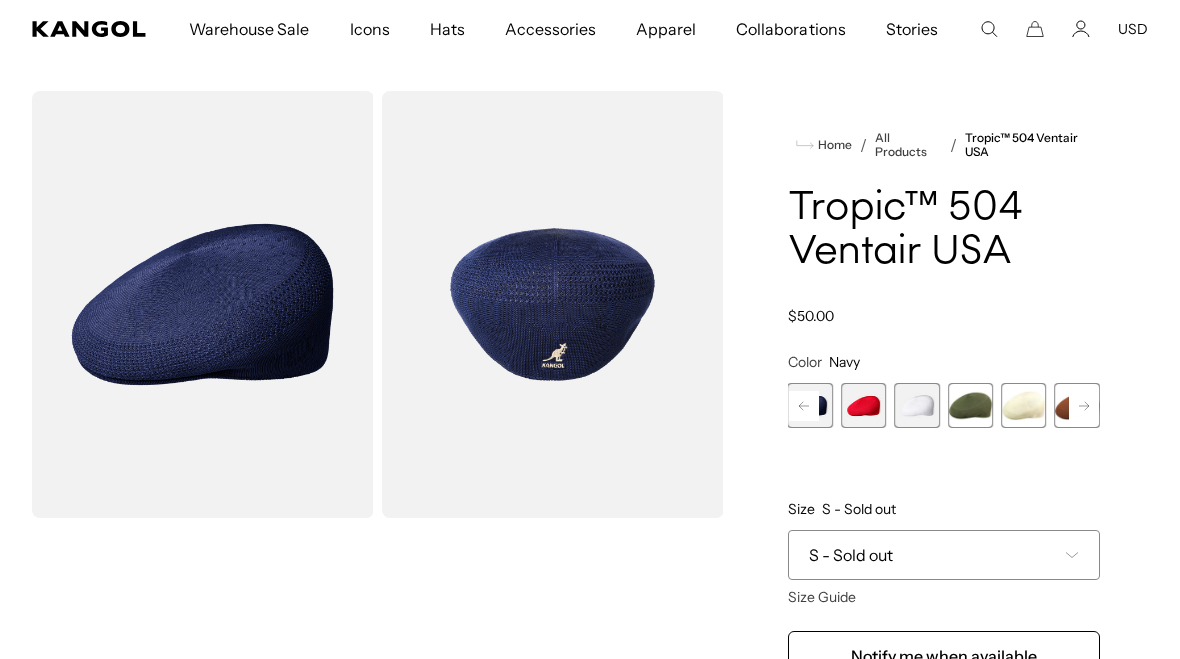 click 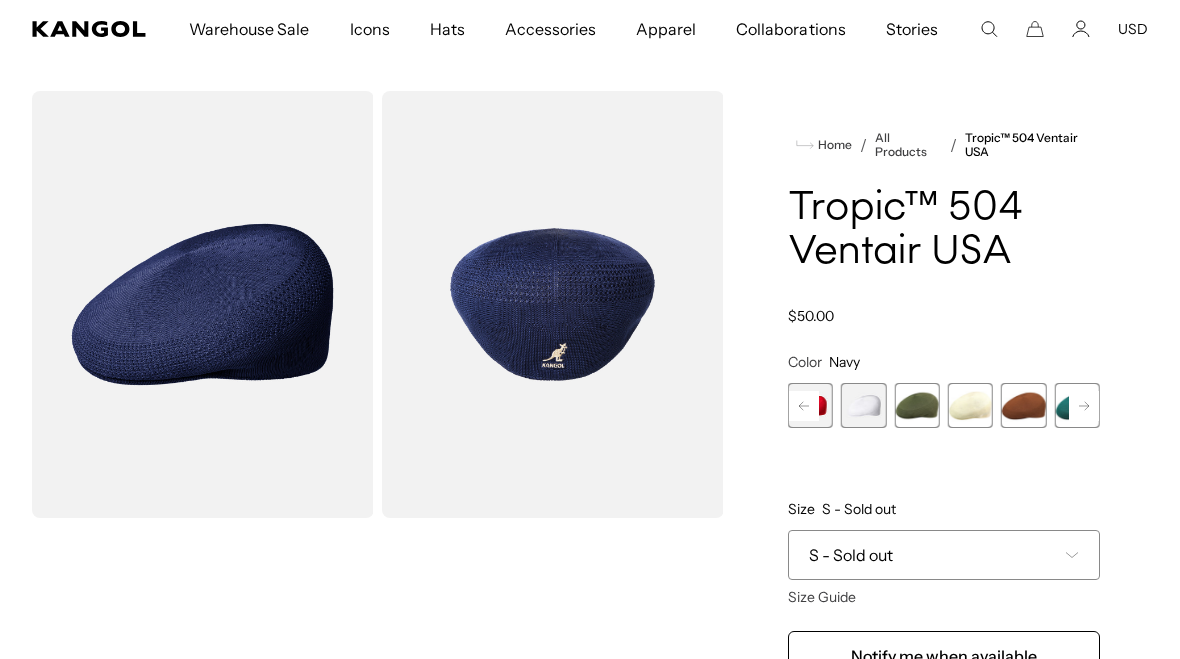 click 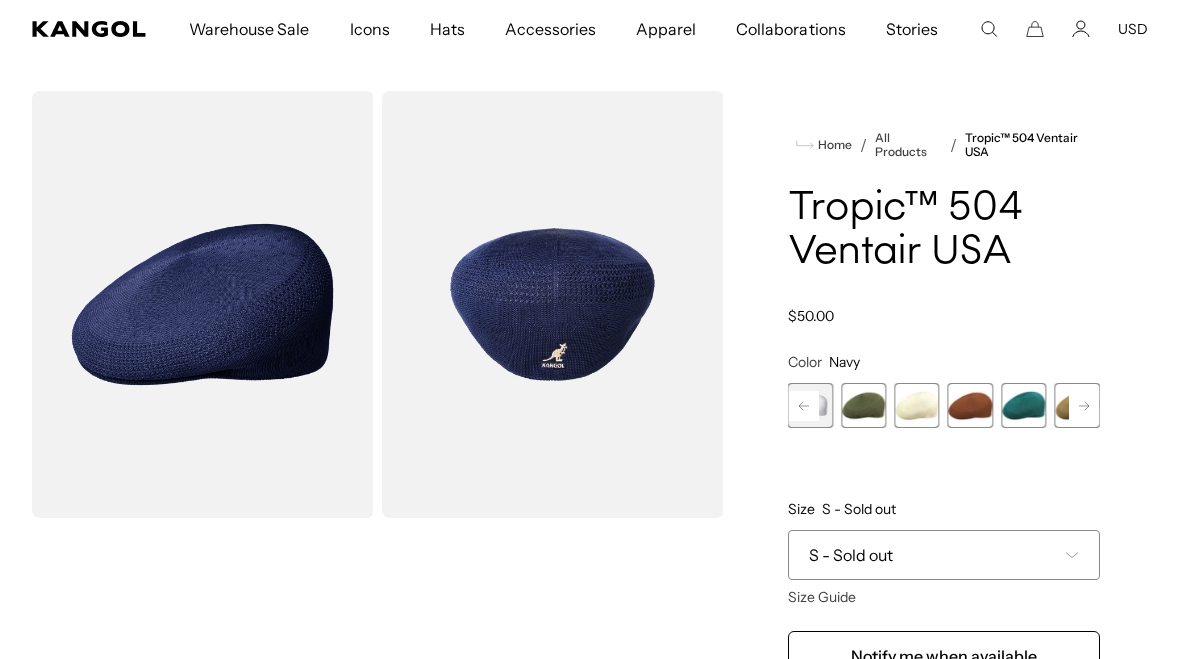 click 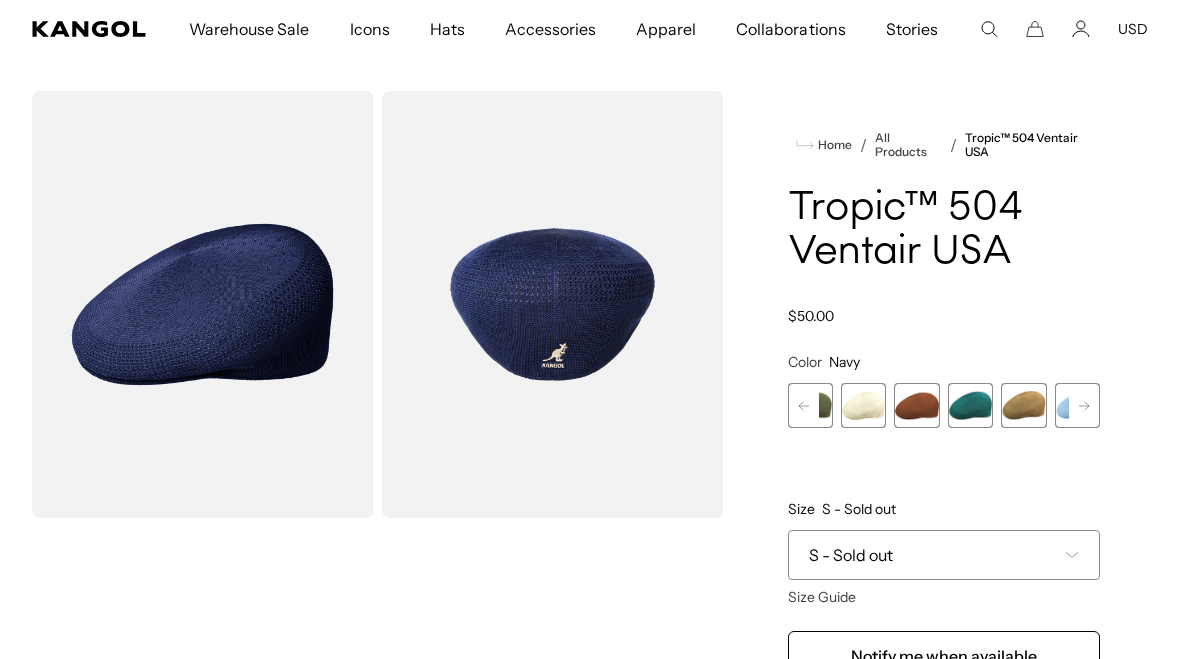 scroll, scrollTop: 0, scrollLeft: 0, axis: both 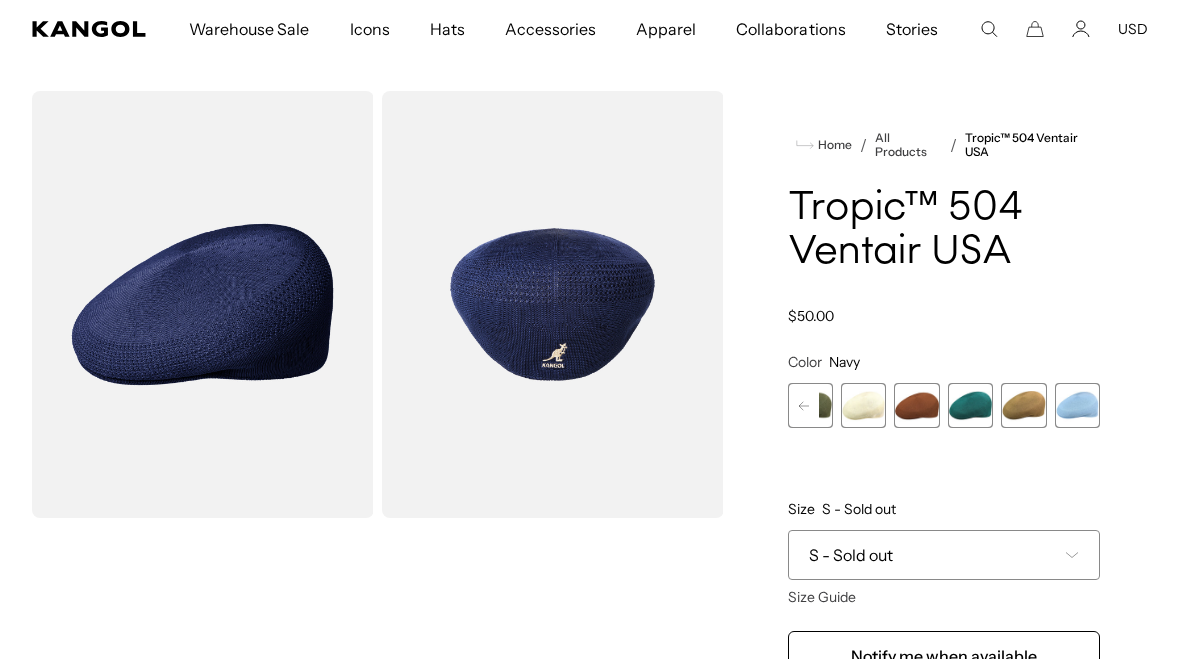click at bounding box center [1077, 405] 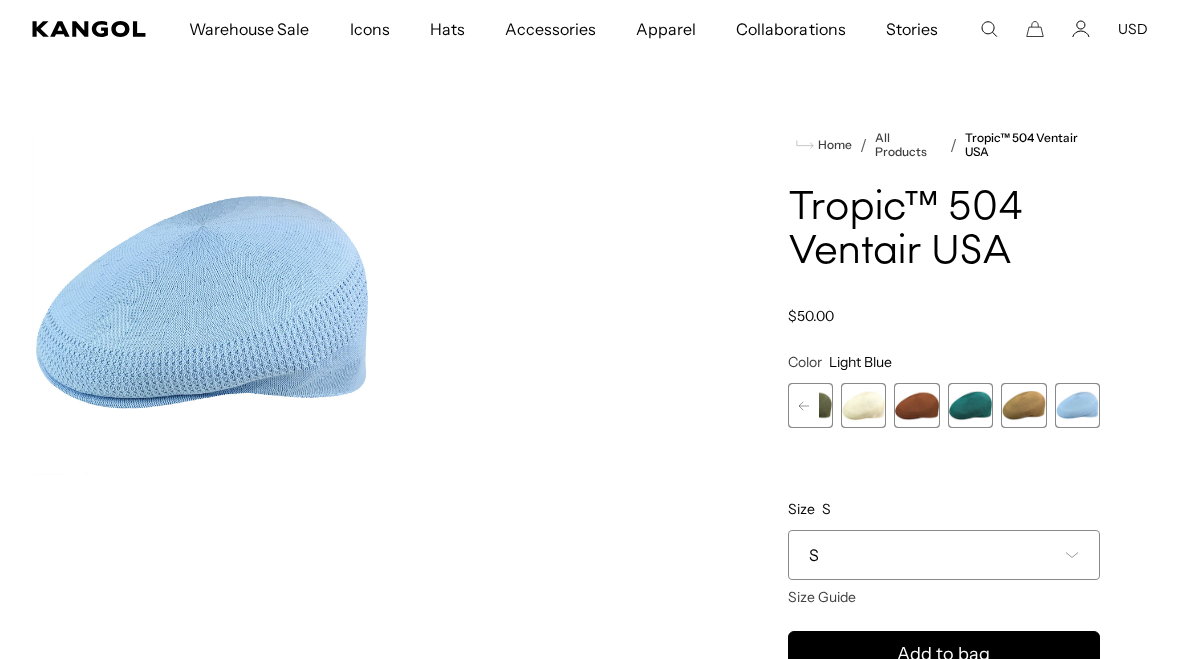 scroll, scrollTop: 0, scrollLeft: 412, axis: horizontal 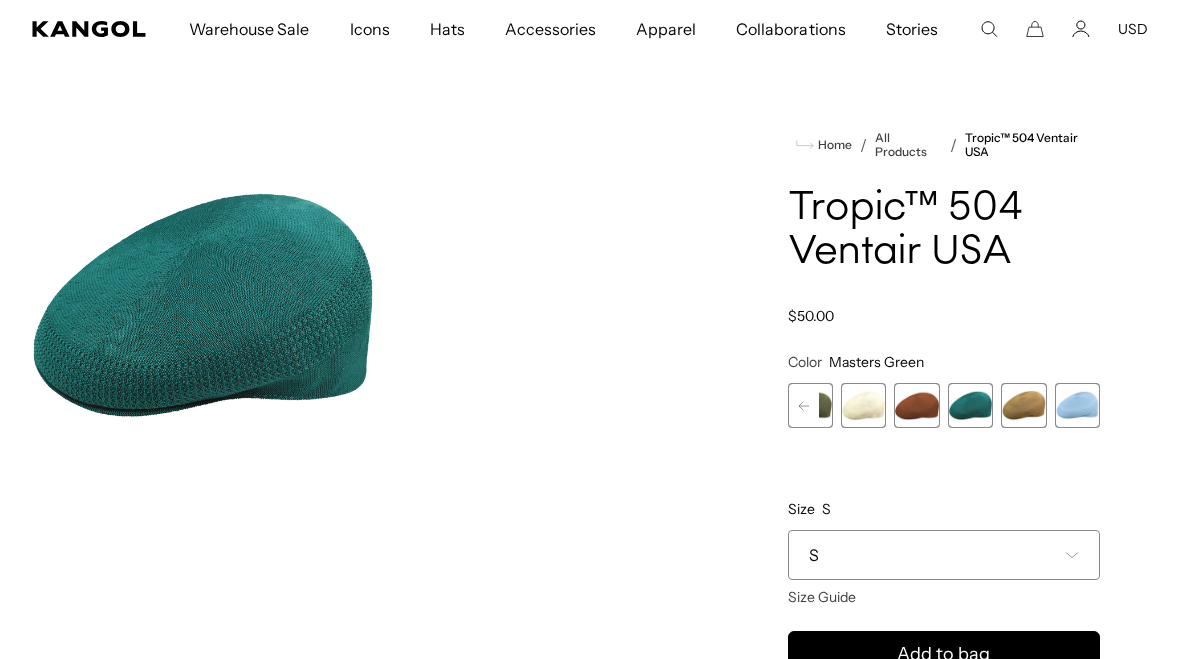 click at bounding box center [916, 405] 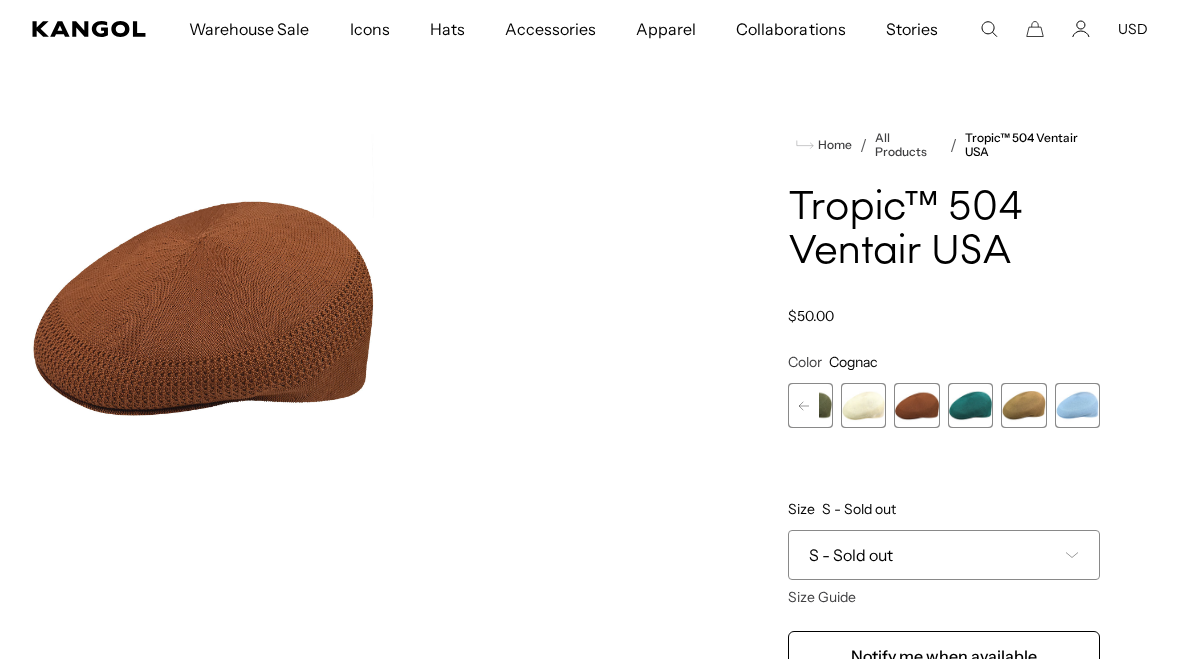 scroll, scrollTop: 0, scrollLeft: 0, axis: both 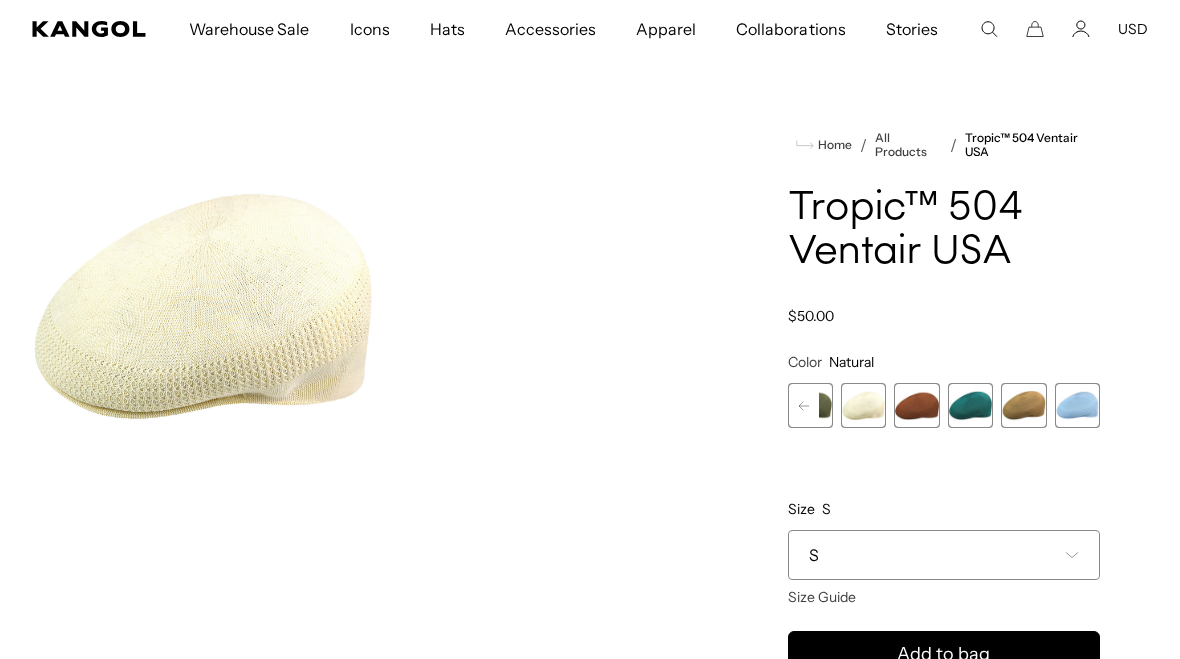 click 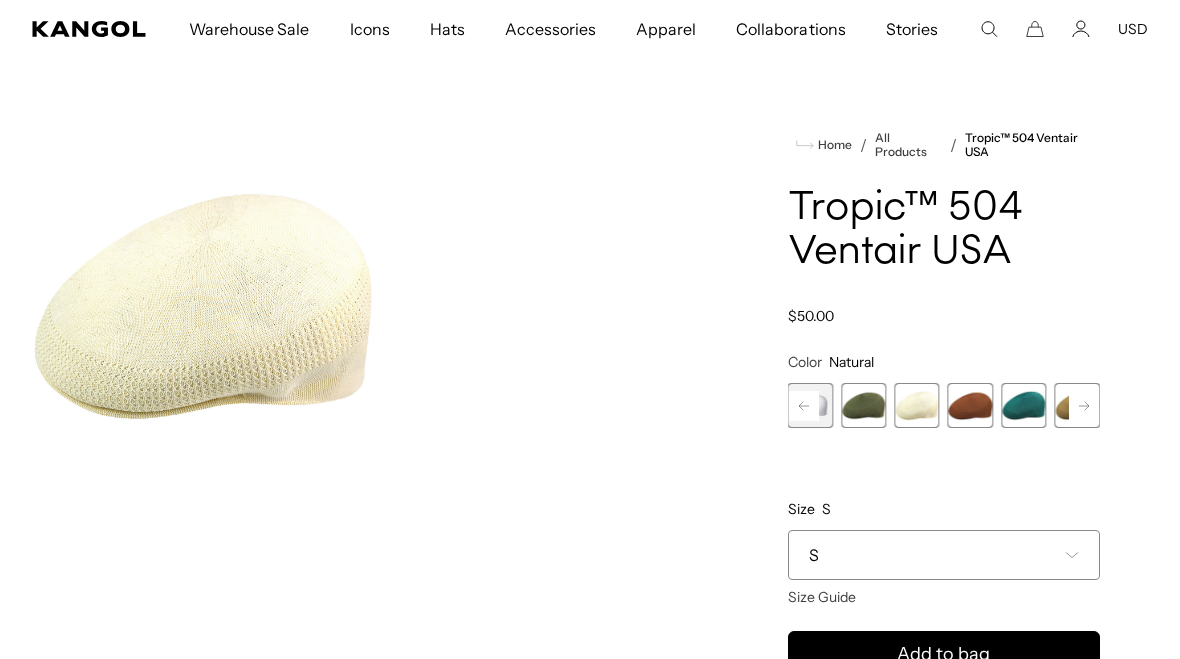 scroll, scrollTop: 0, scrollLeft: 0, axis: both 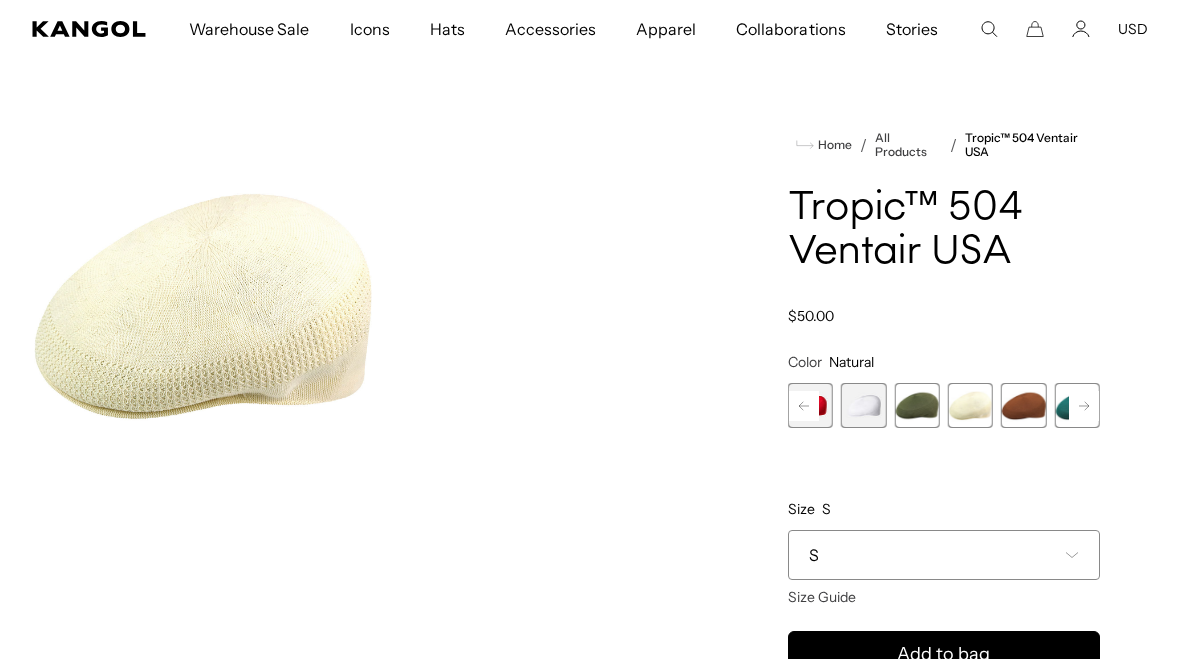 click 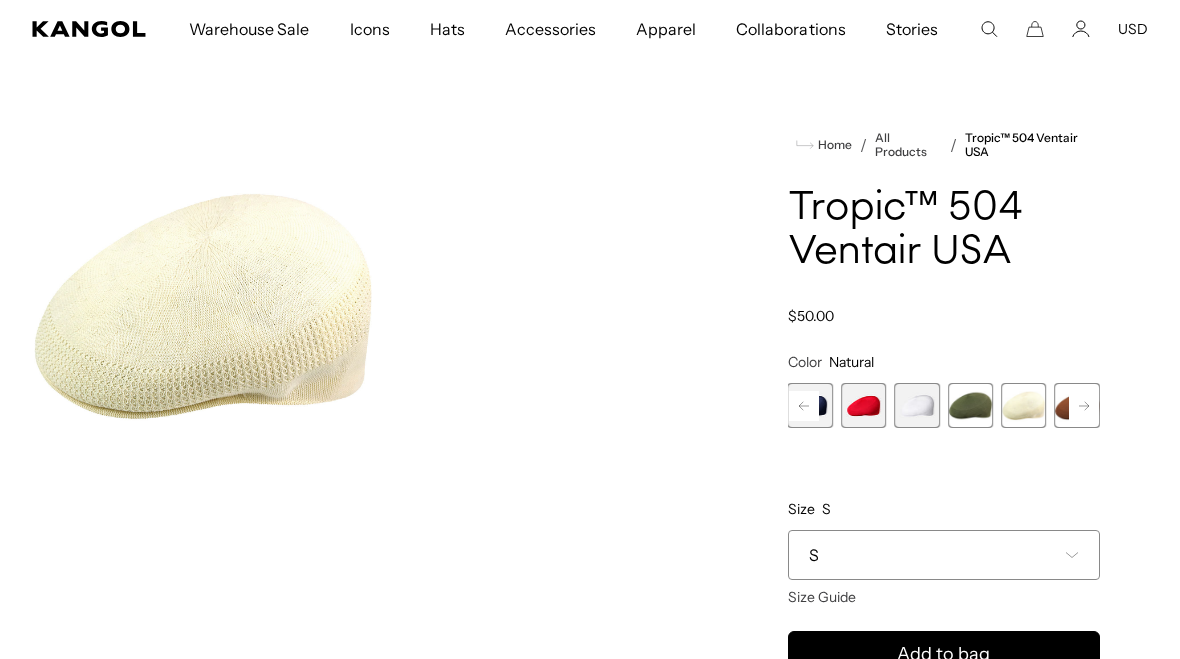 click 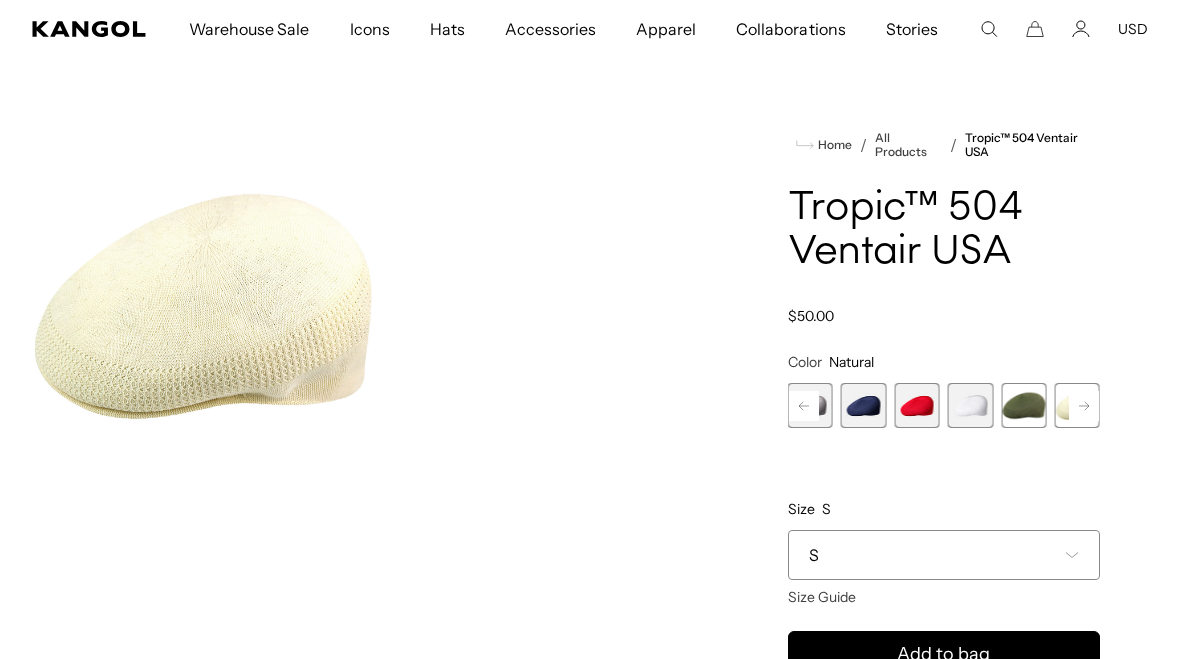 click 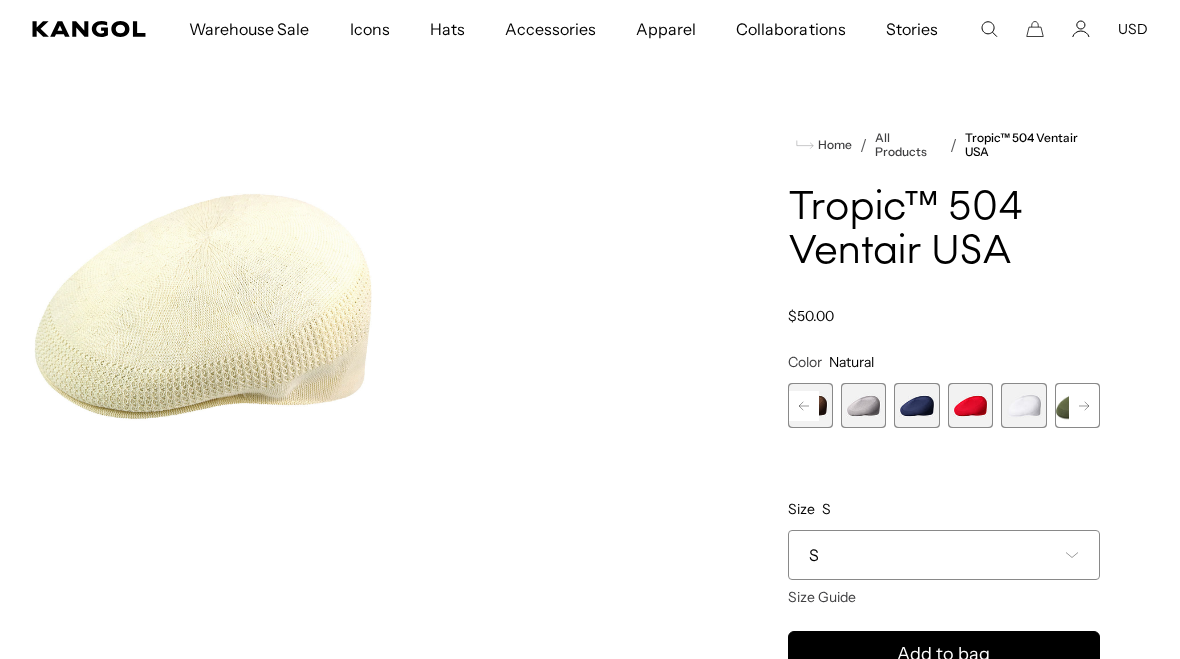 scroll, scrollTop: 0, scrollLeft: 0, axis: both 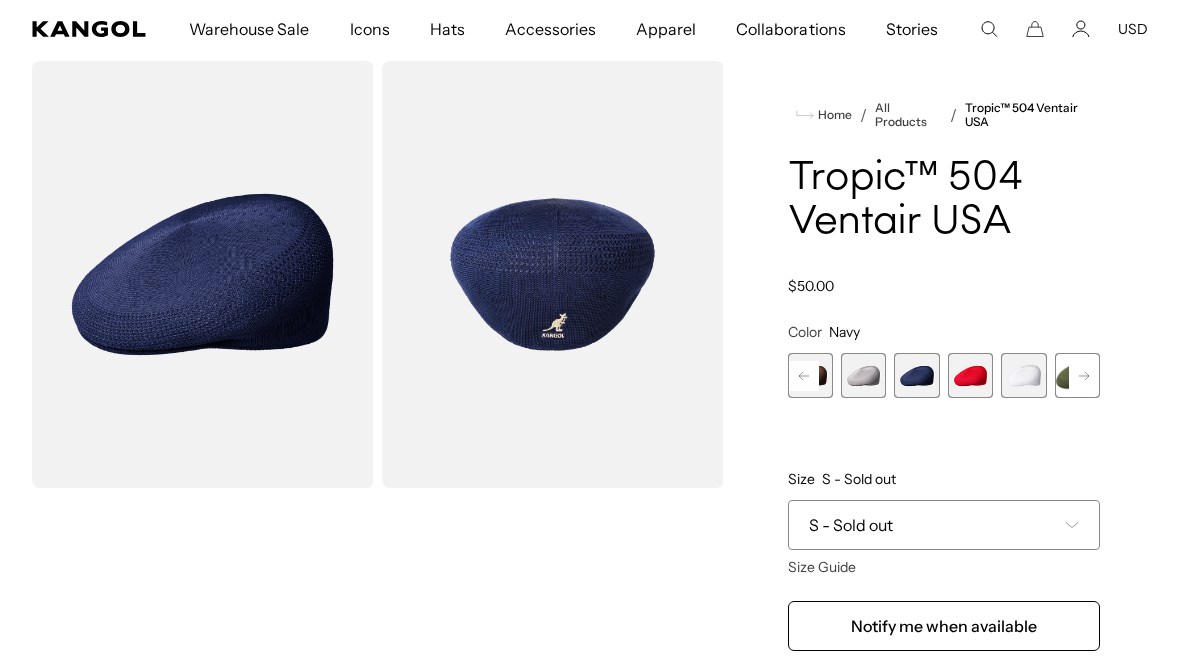 click at bounding box center [203, 274] 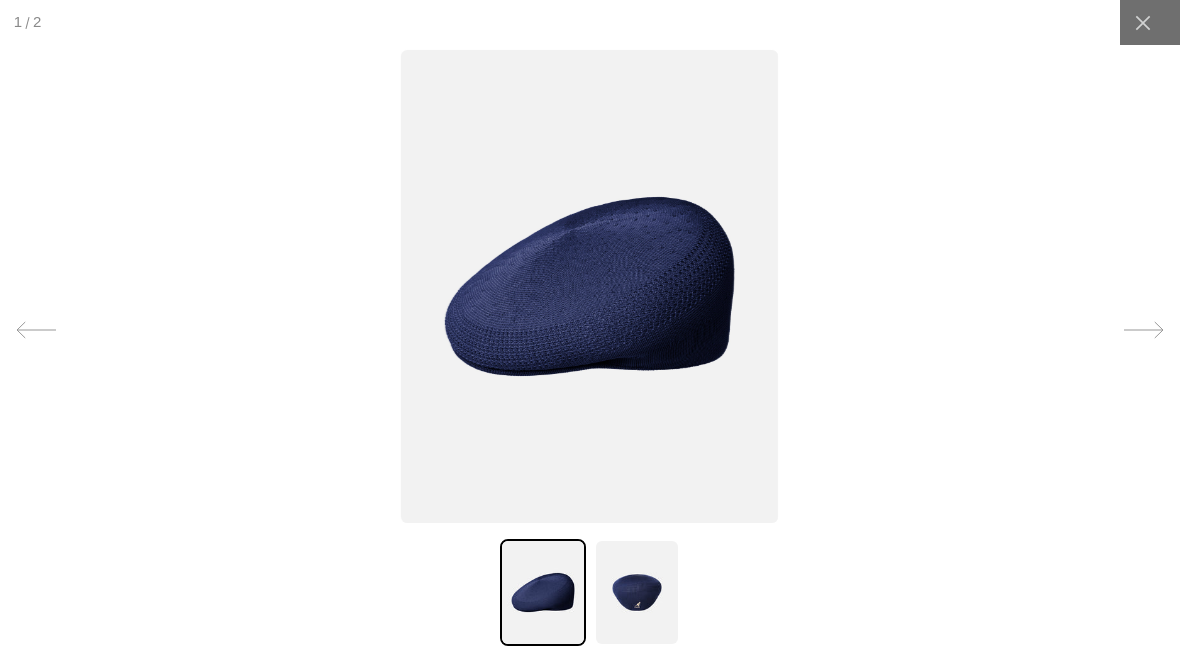 scroll, scrollTop: 0, scrollLeft: 0, axis: both 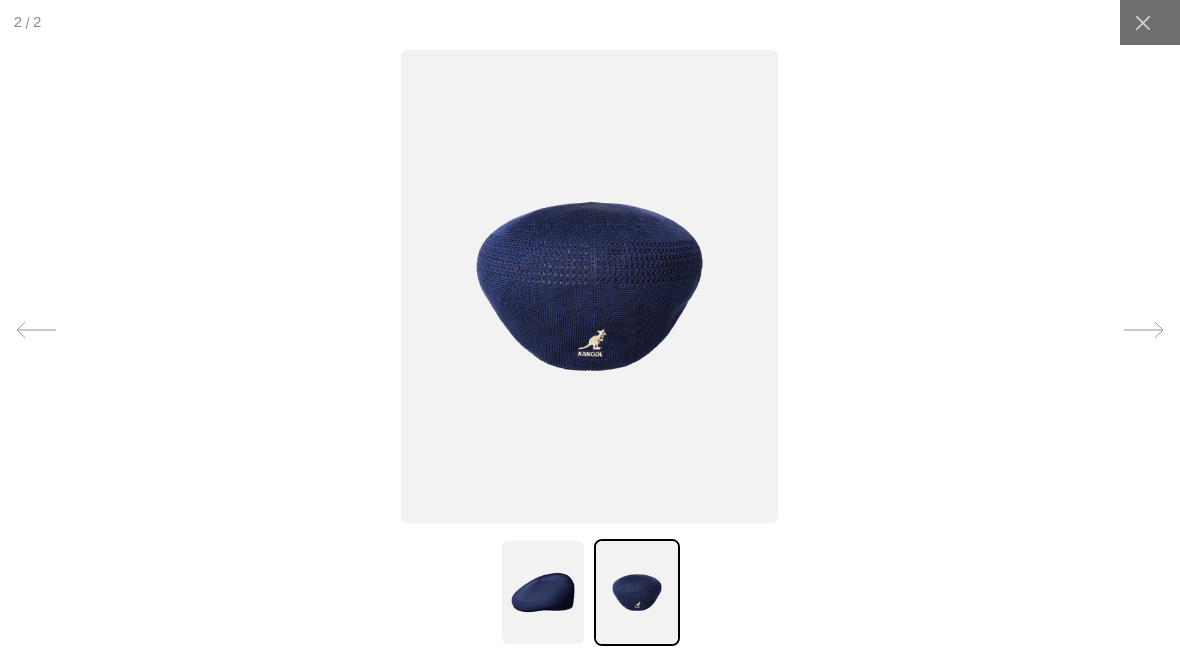 click 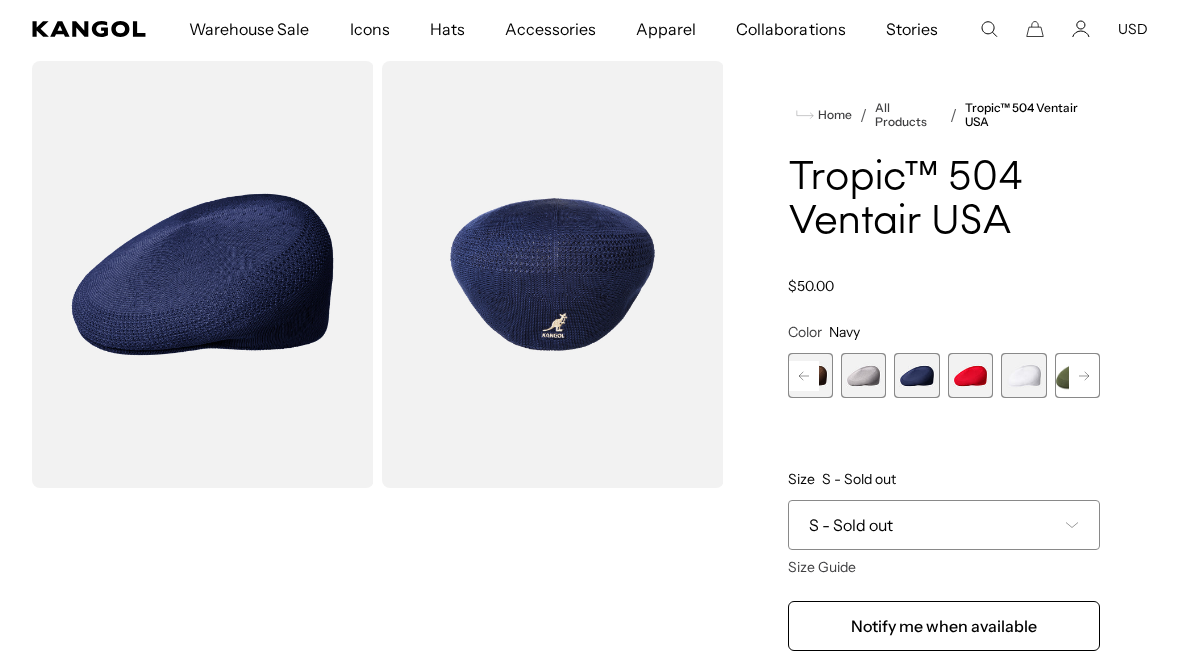 click 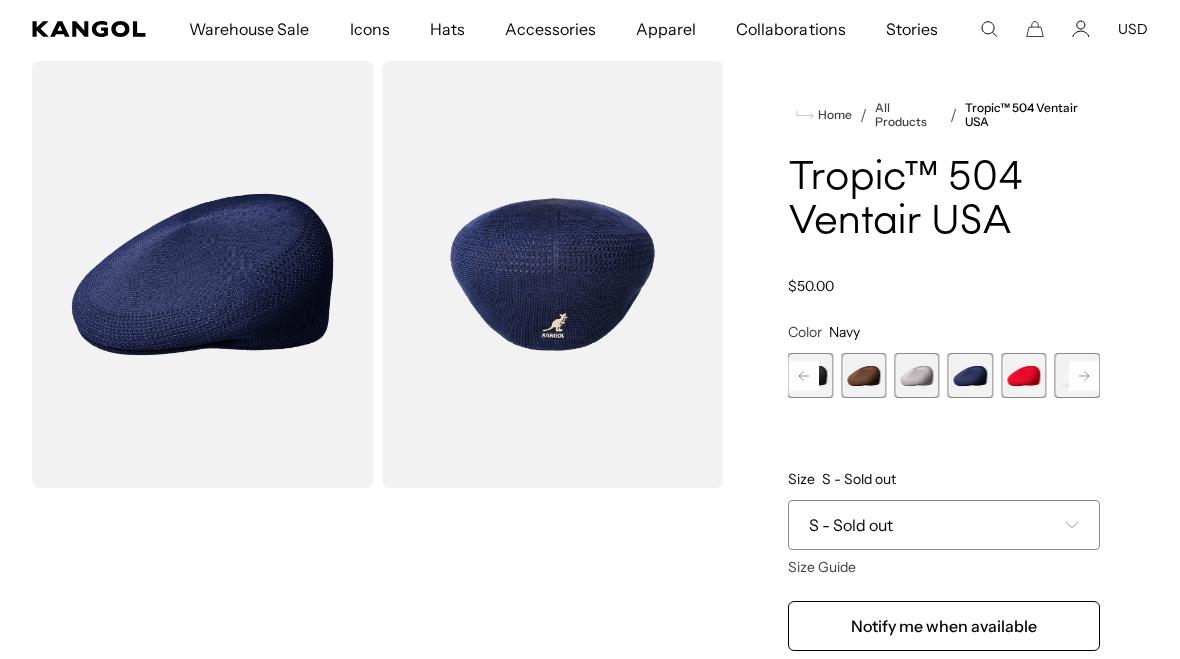 scroll, scrollTop: 0, scrollLeft: 412, axis: horizontal 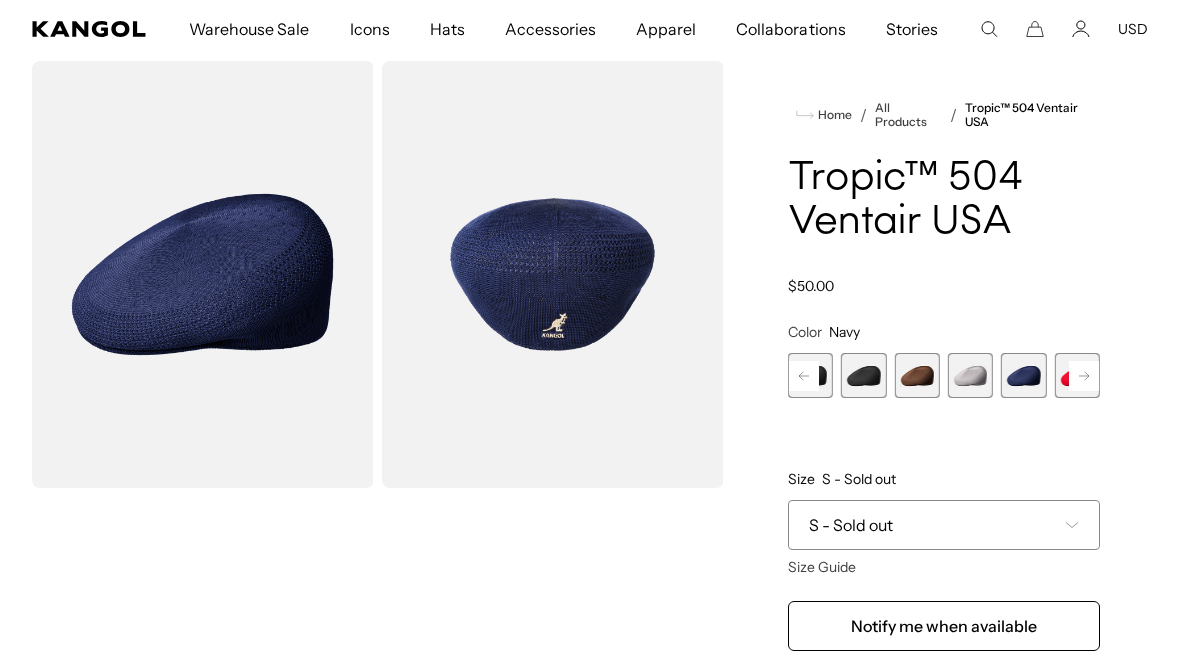 click at bounding box center [863, 375] 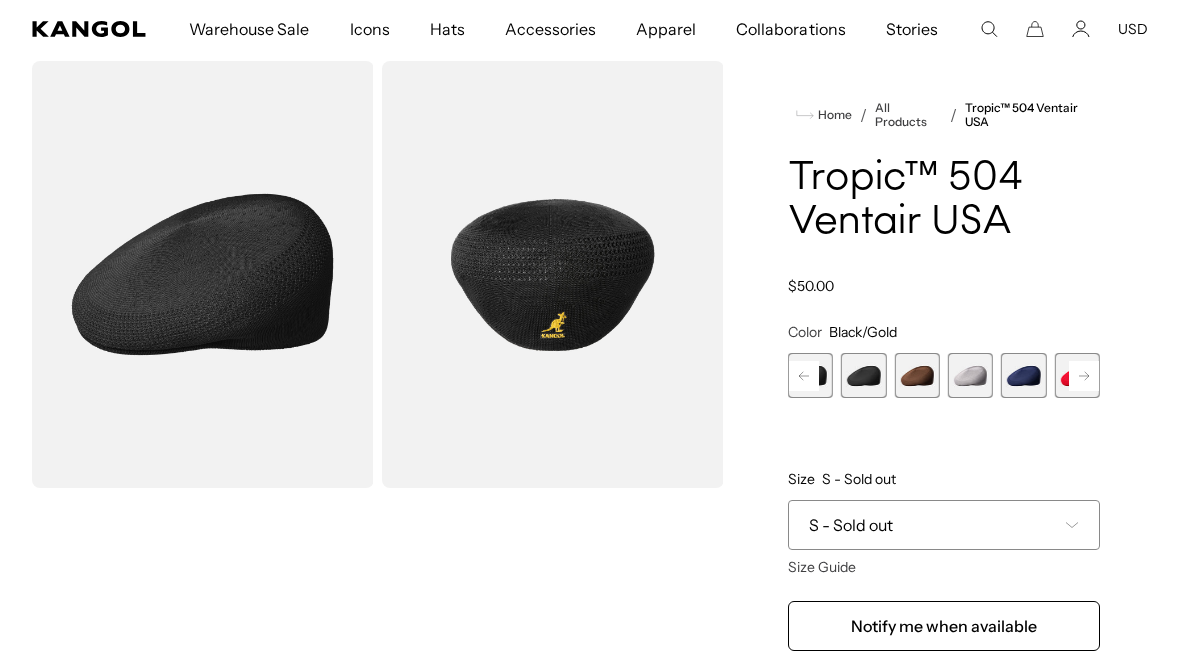 scroll, scrollTop: 0, scrollLeft: 0, axis: both 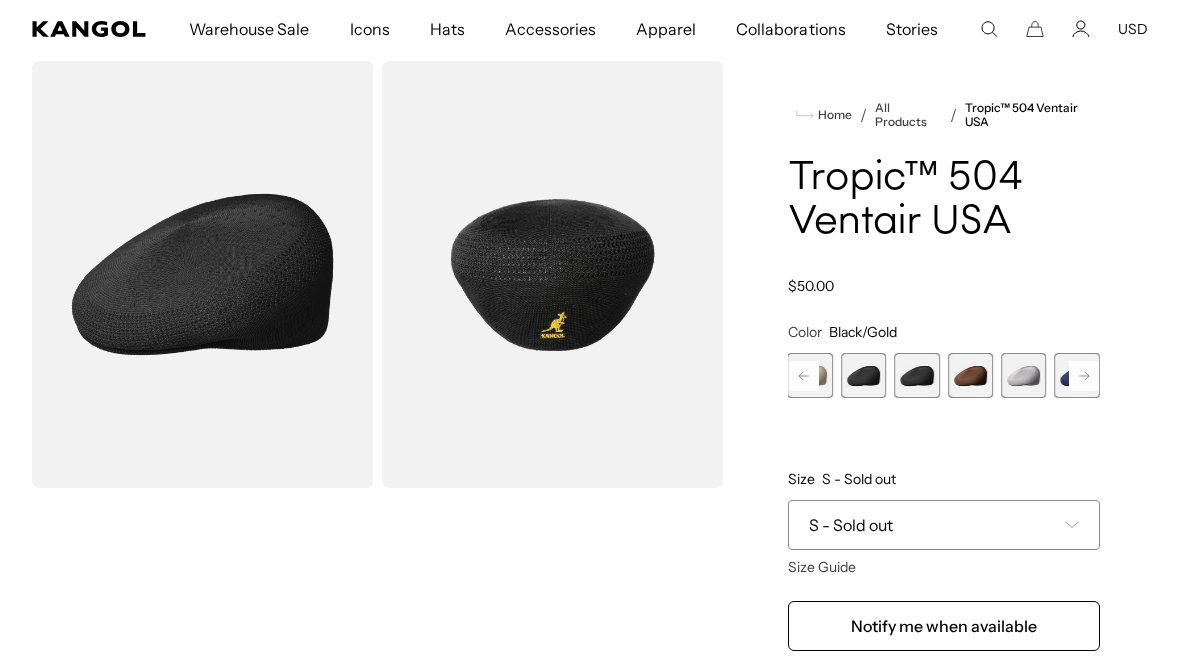 click 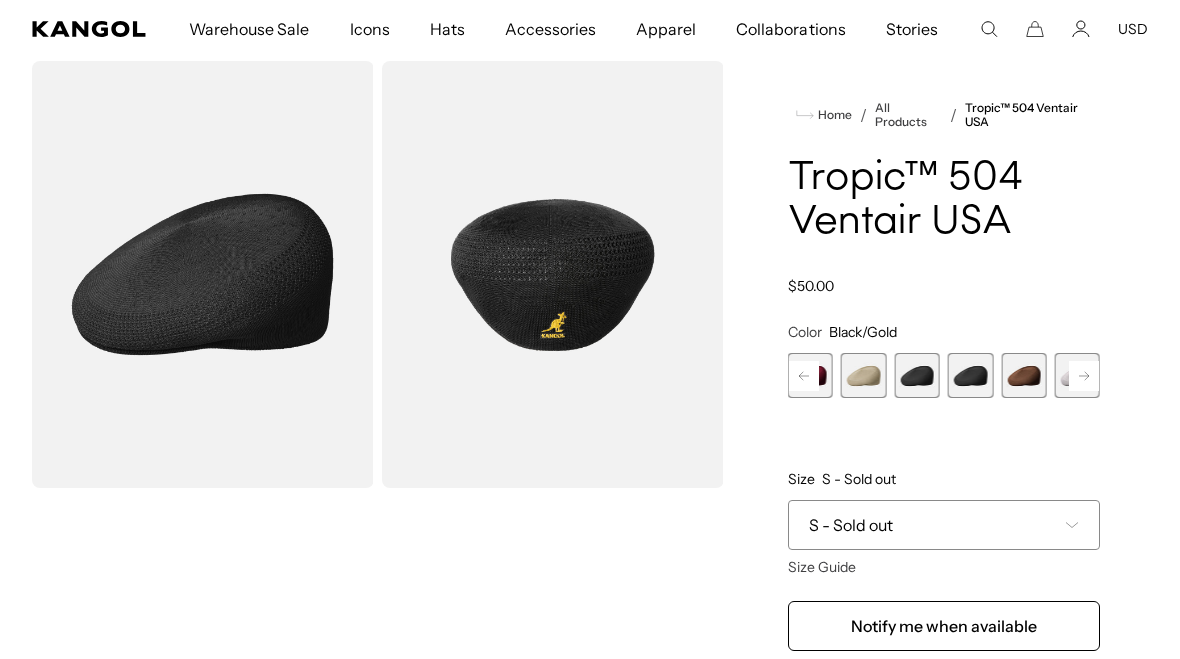 click 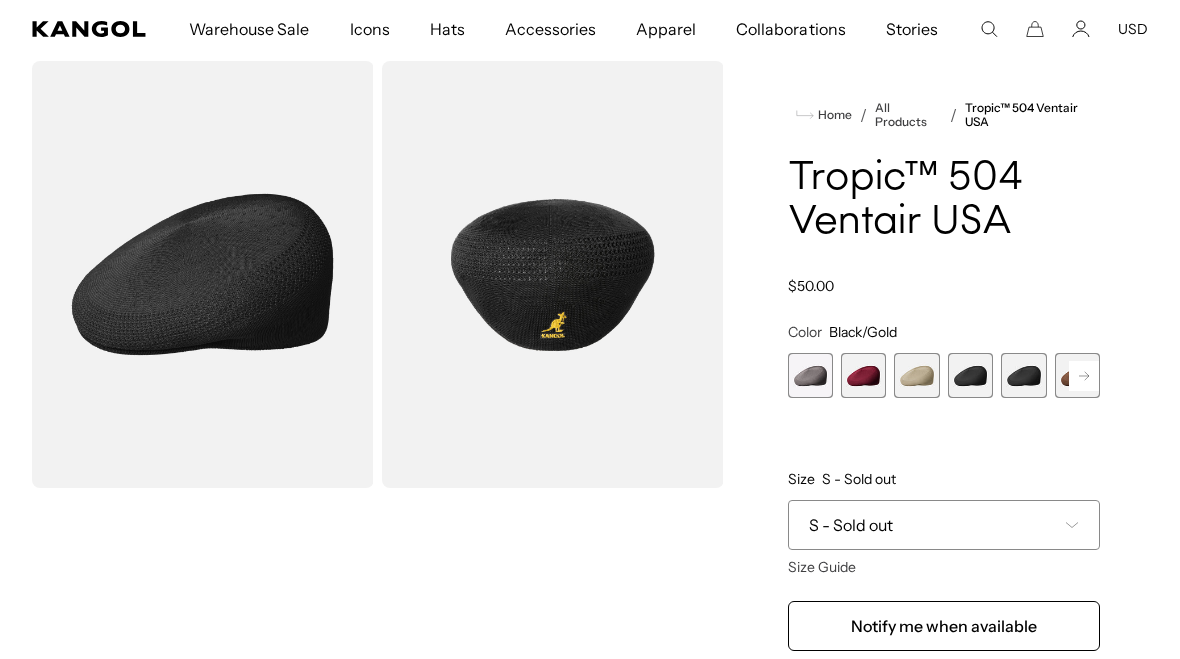 click at bounding box center [810, 375] 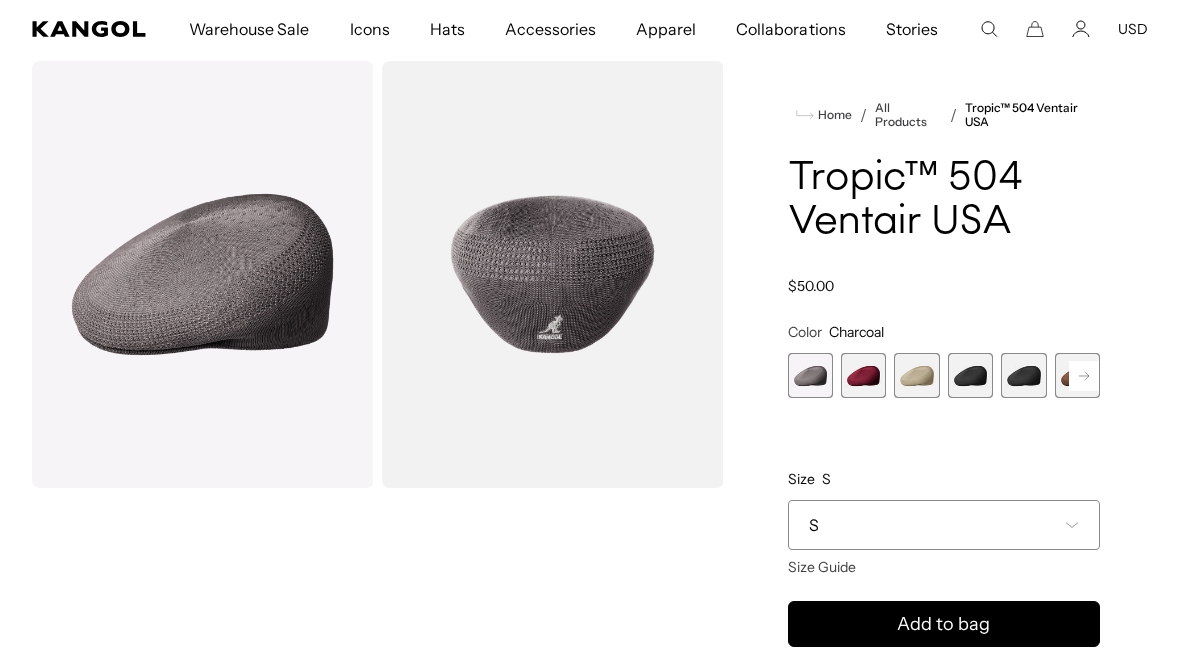 click at bounding box center [810, 375] 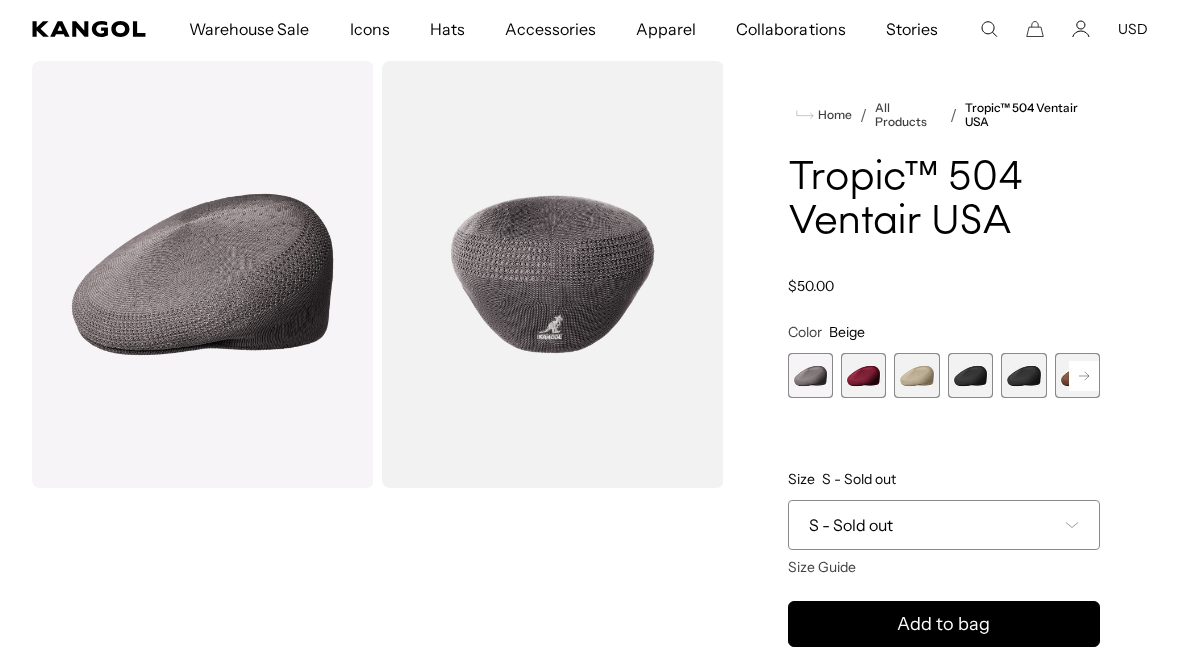 scroll, scrollTop: 0, scrollLeft: 412, axis: horizontal 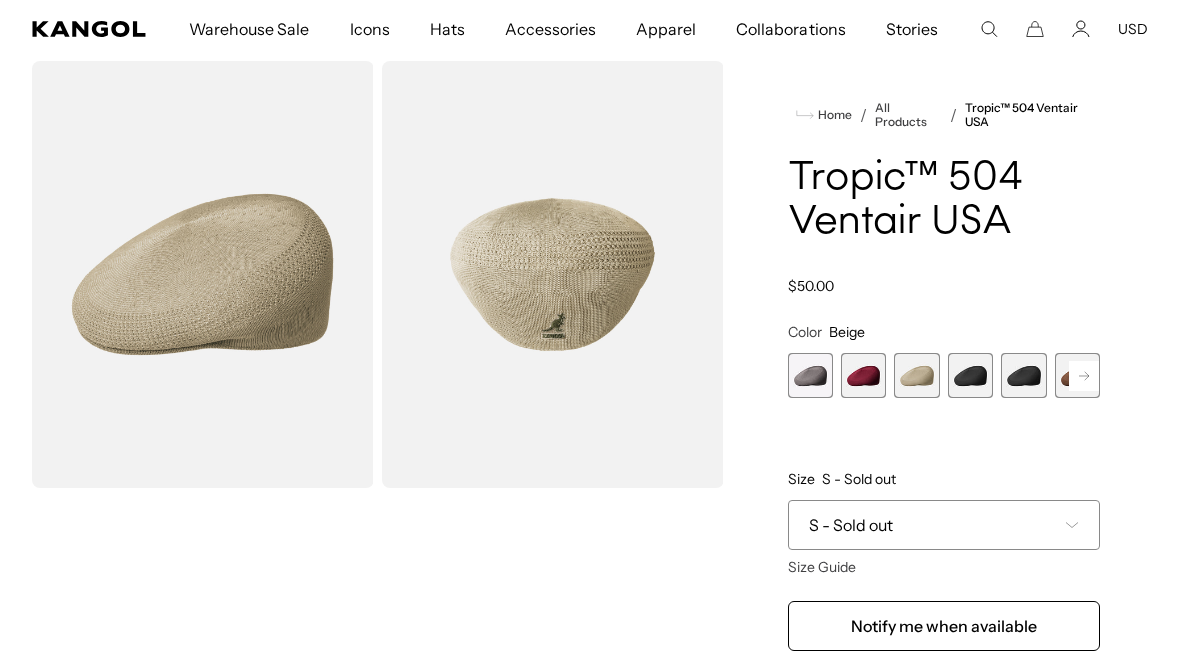 click at bounding box center [970, 375] 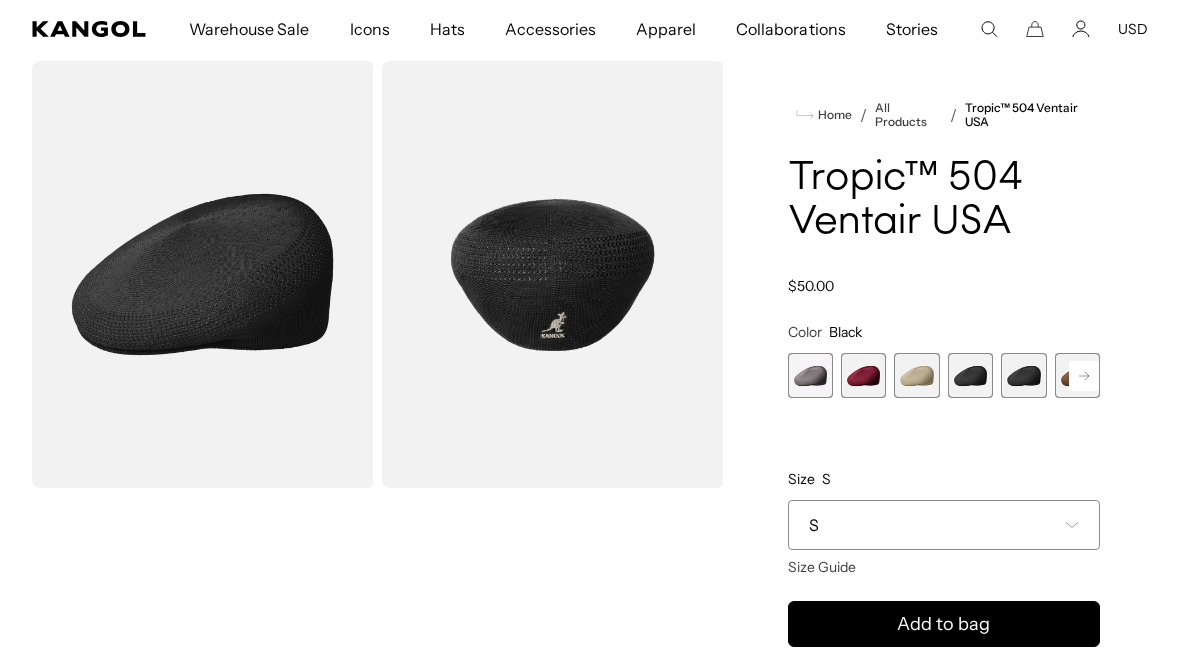 scroll, scrollTop: 0, scrollLeft: 0, axis: both 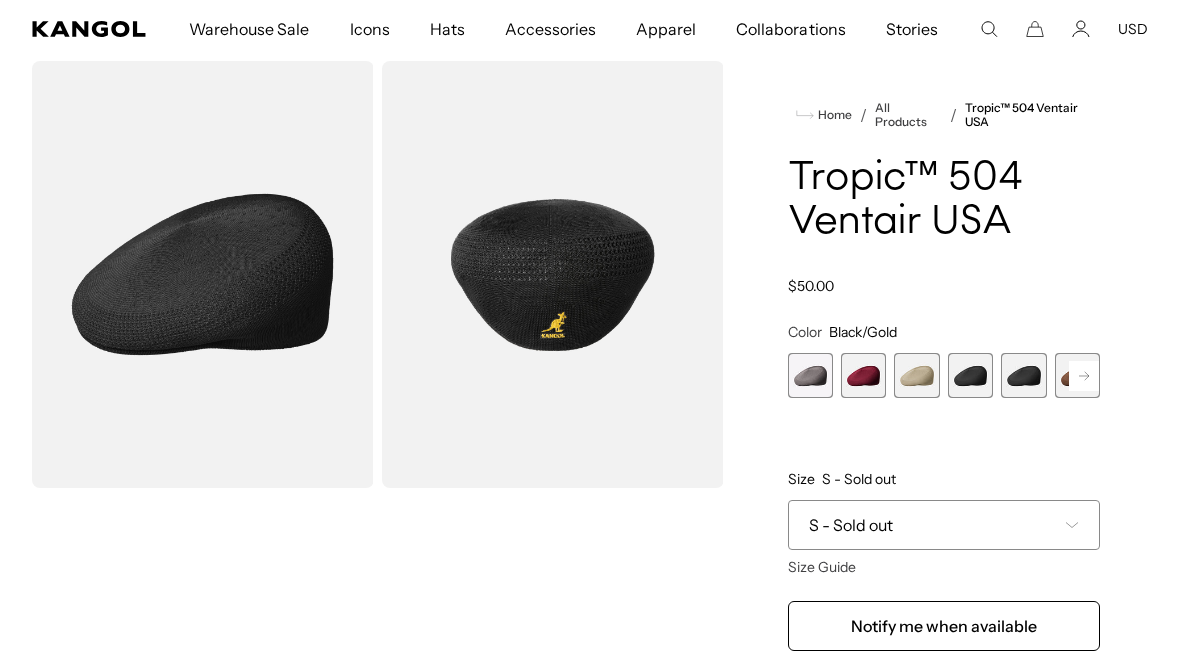 click 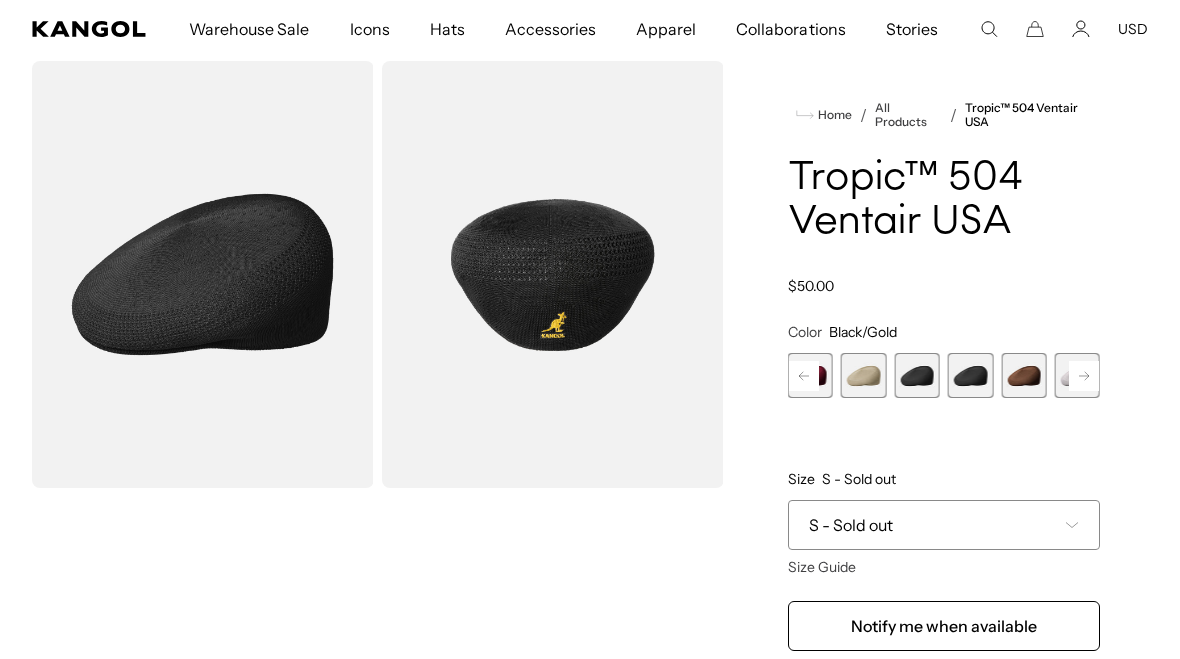scroll, scrollTop: 0, scrollLeft: 0, axis: both 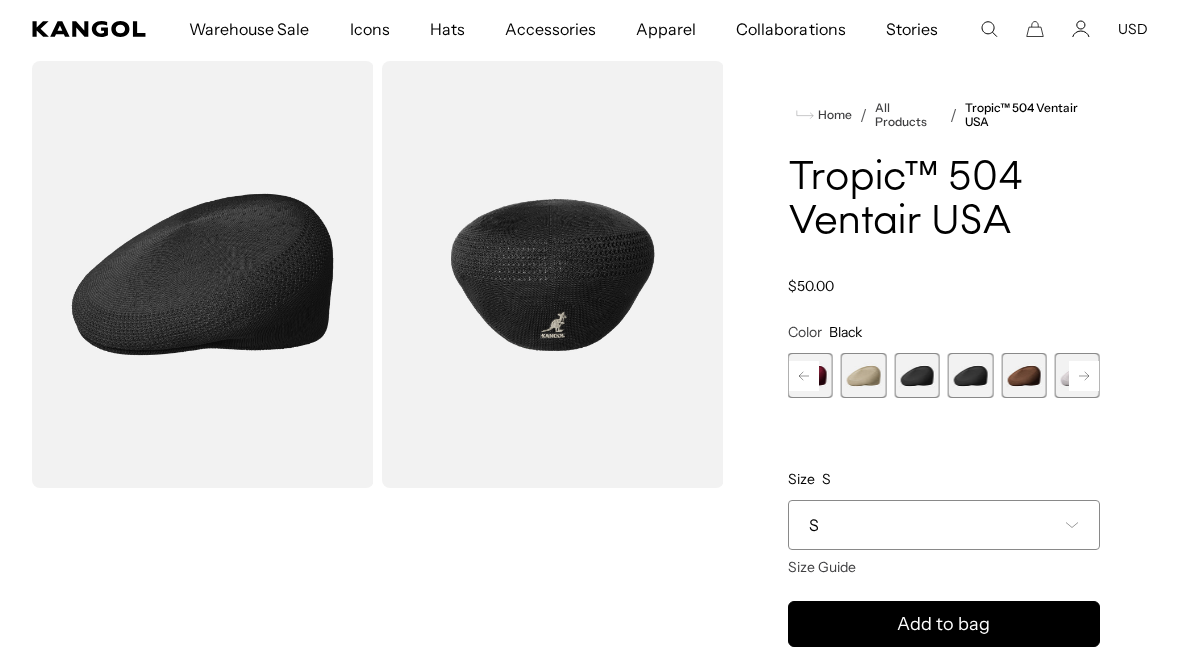click 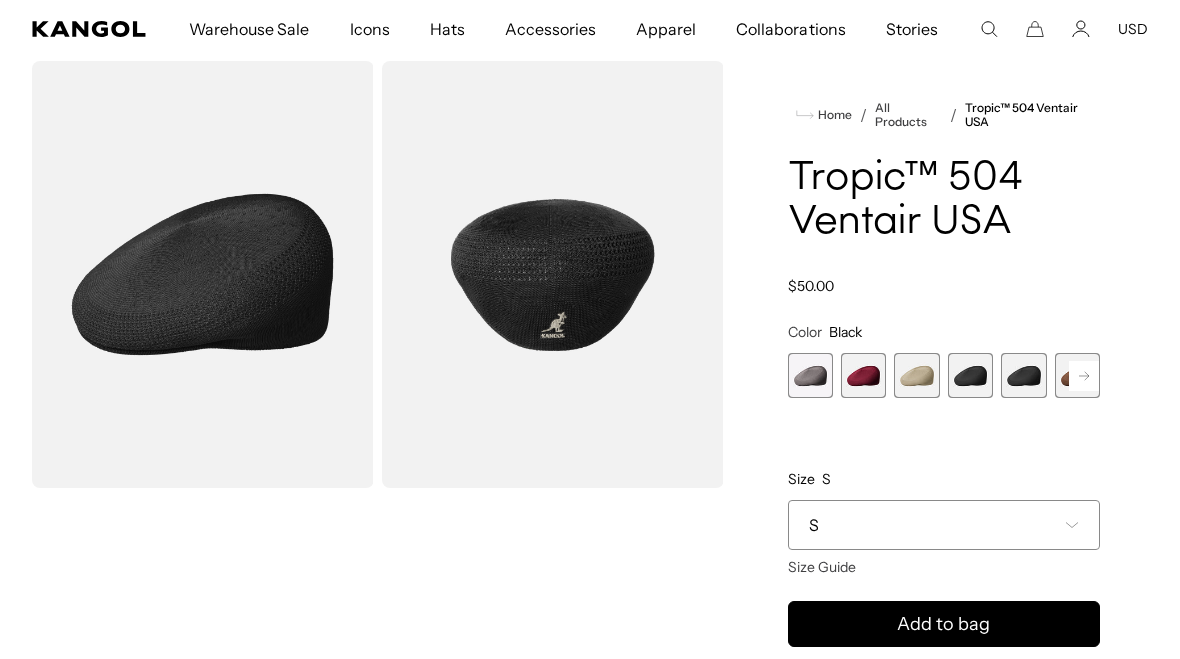 scroll, scrollTop: 0, scrollLeft: 0, axis: both 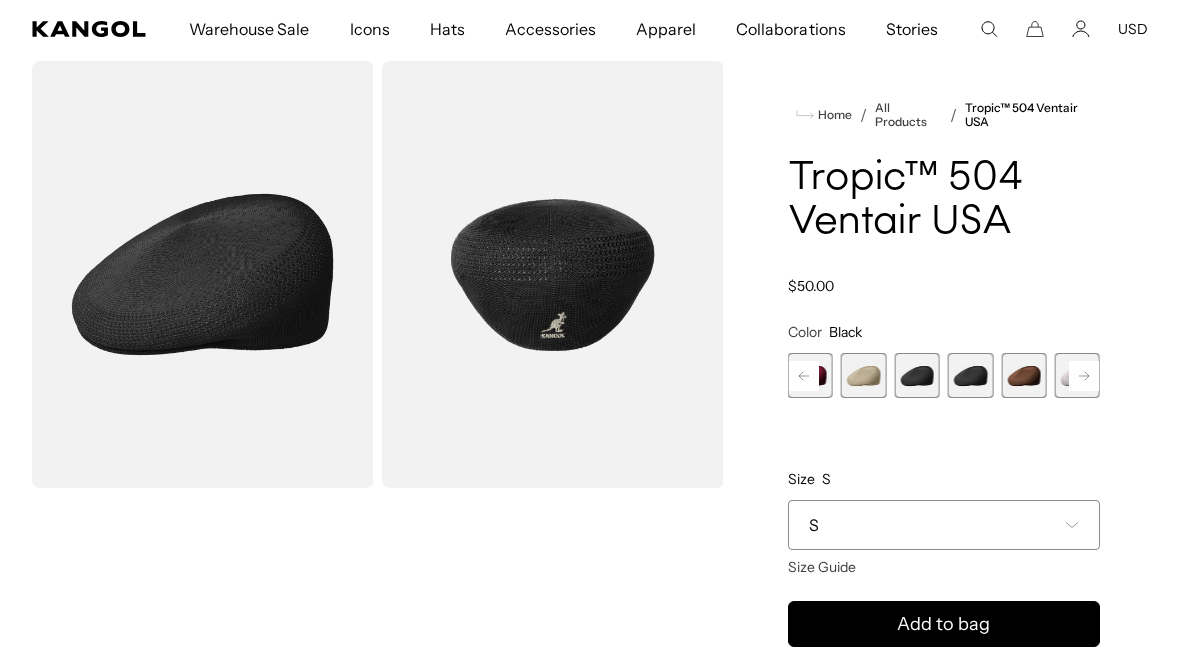 click 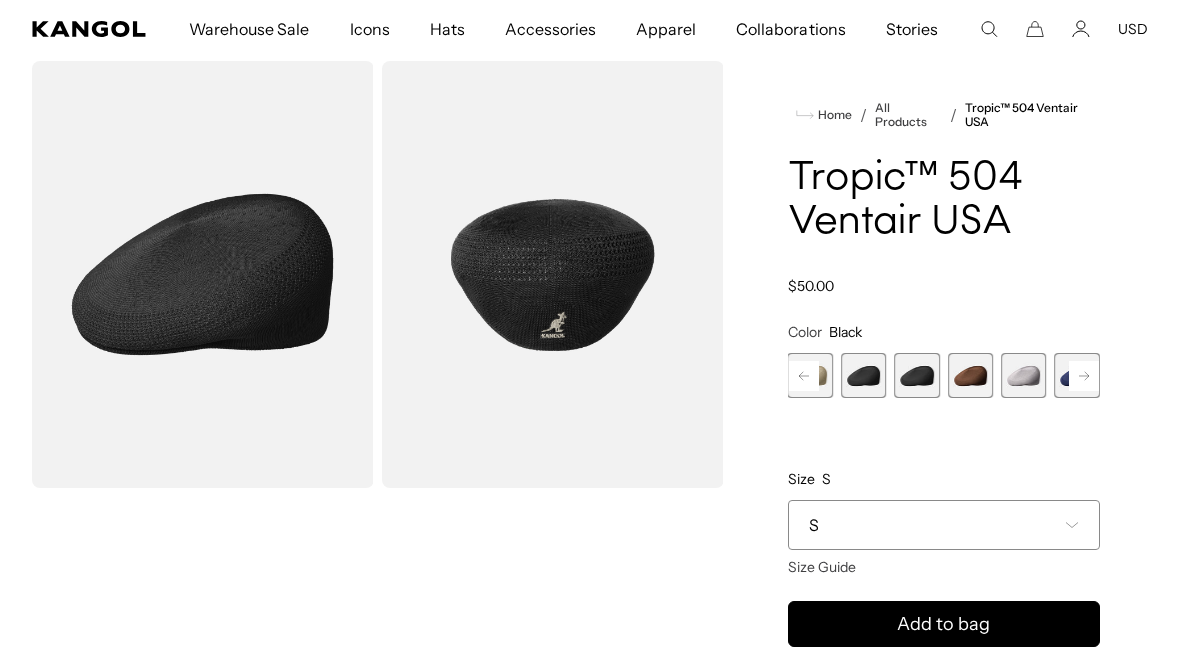 click 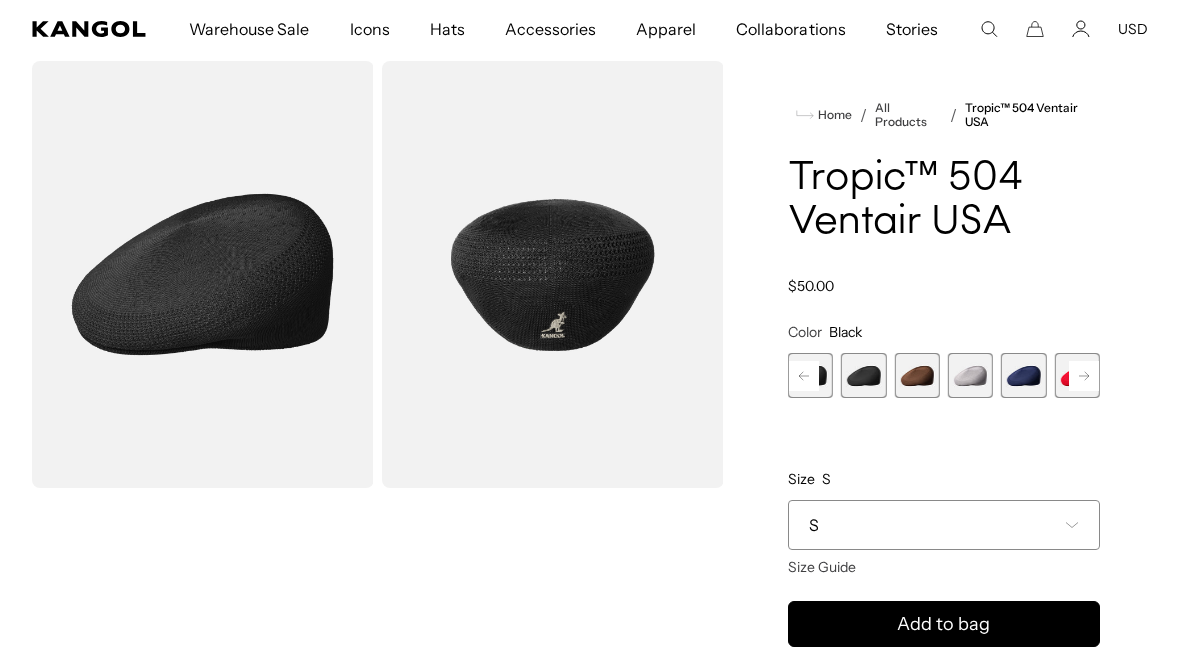 click at bounding box center (1023, 375) 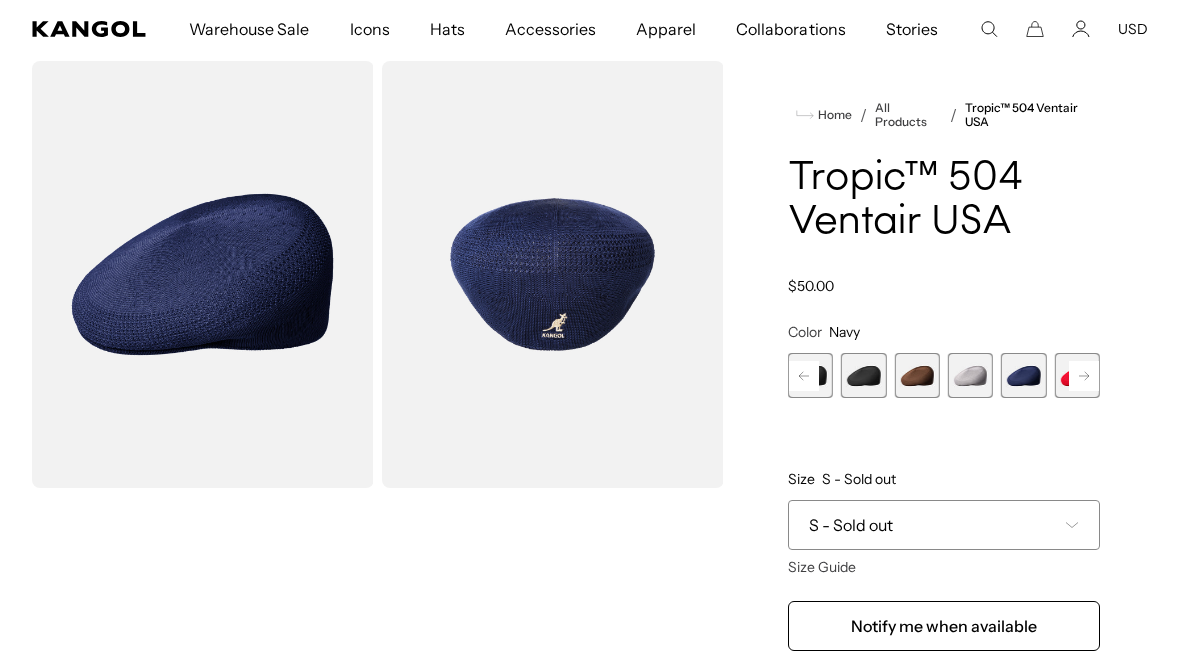 scroll, scrollTop: 0, scrollLeft: 412, axis: horizontal 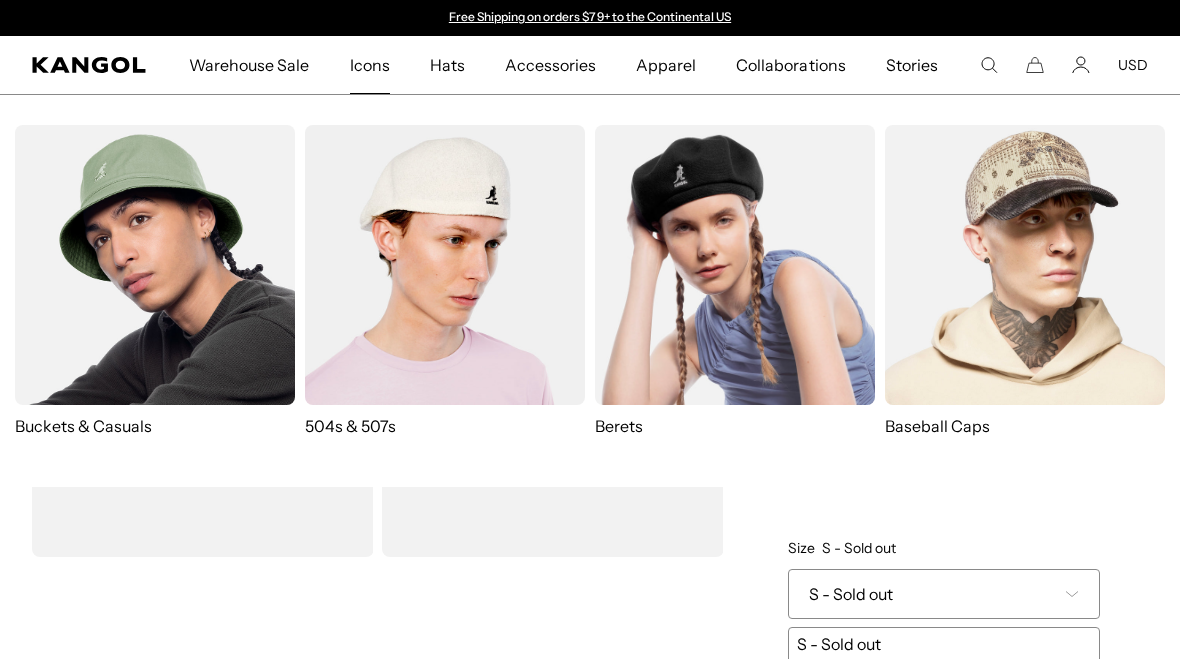 click at bounding box center (445, 265) 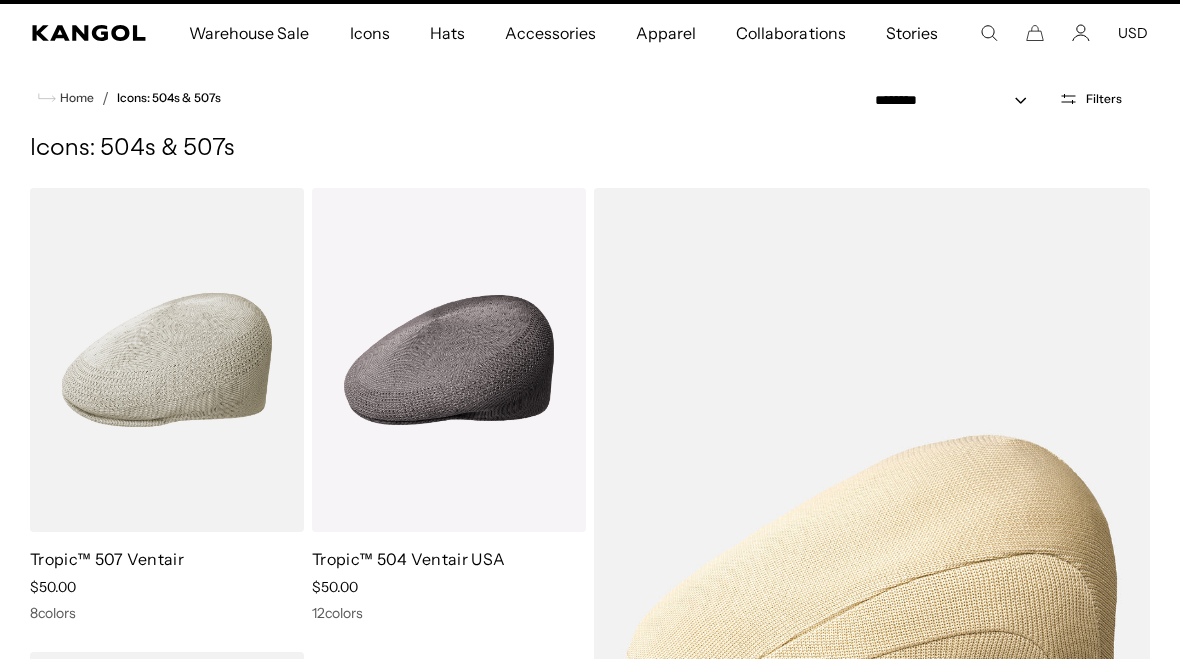scroll, scrollTop: 0, scrollLeft: 0, axis: both 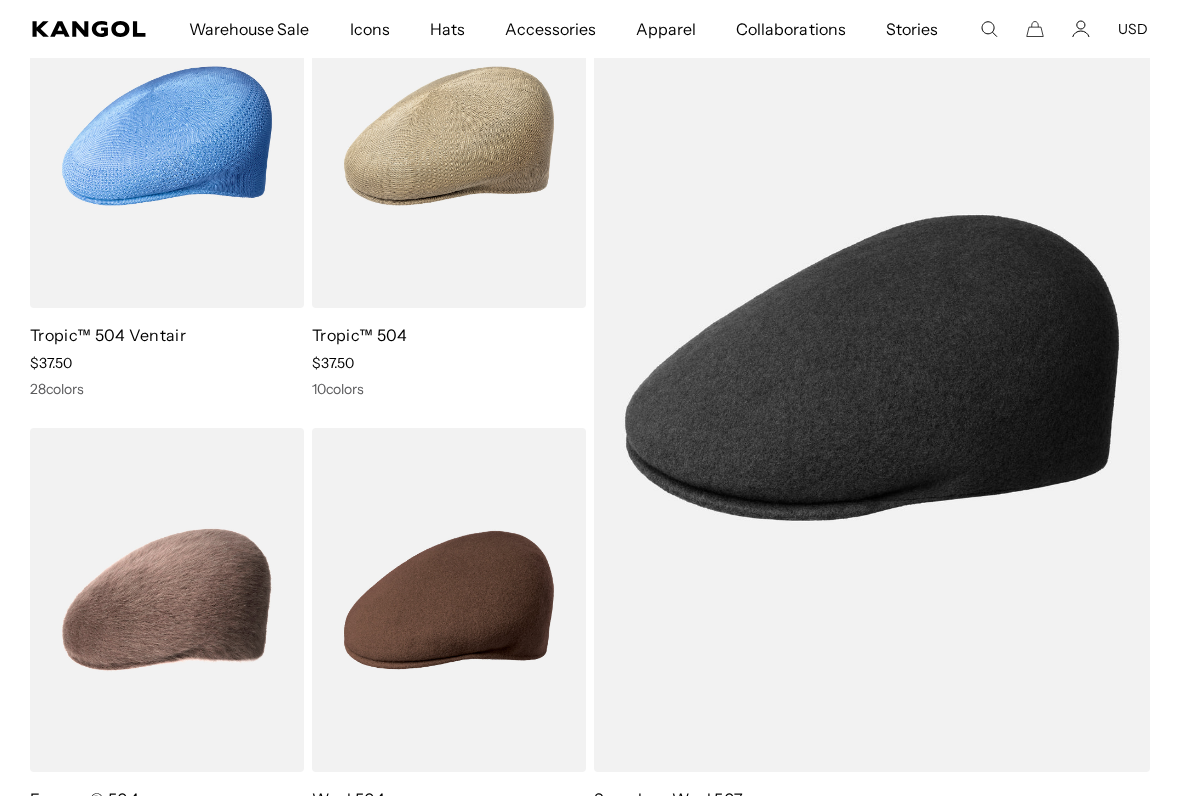 click at bounding box center (0, 0) 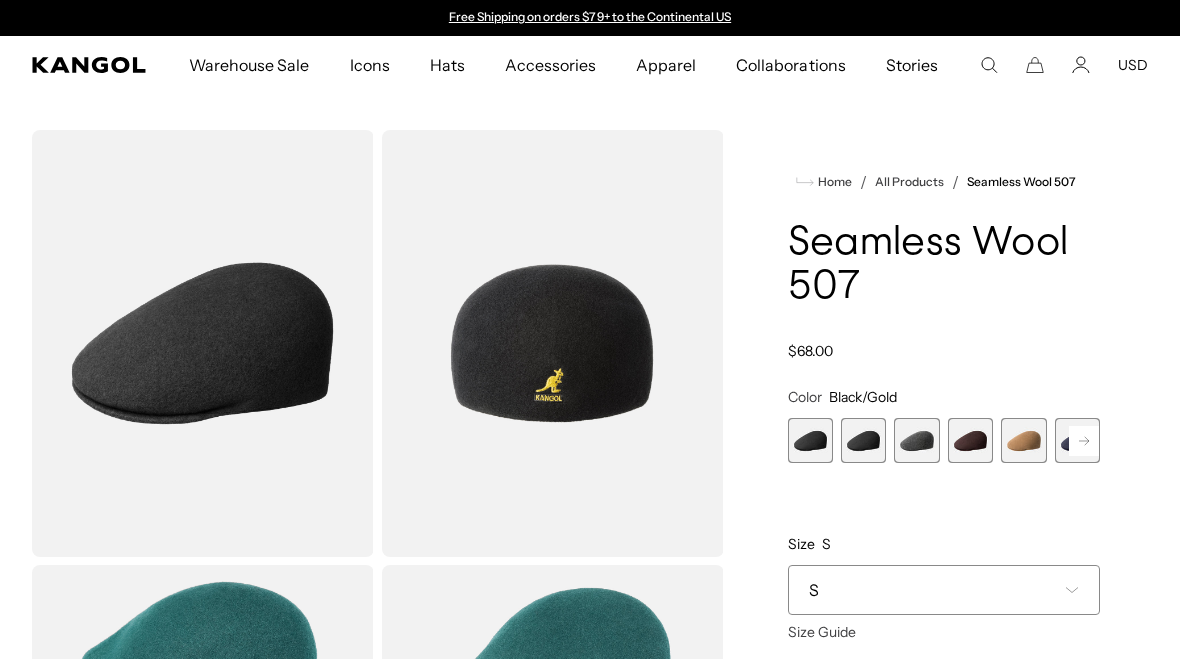 scroll, scrollTop: 0, scrollLeft: 0, axis: both 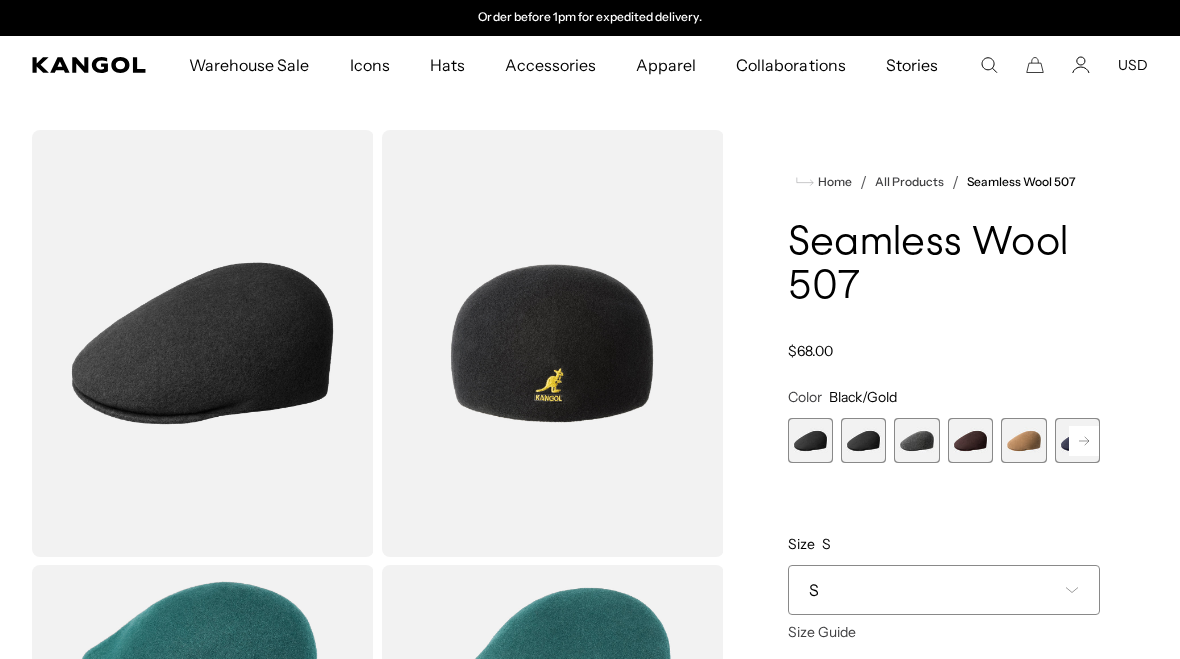 click at bounding box center (810, 440) 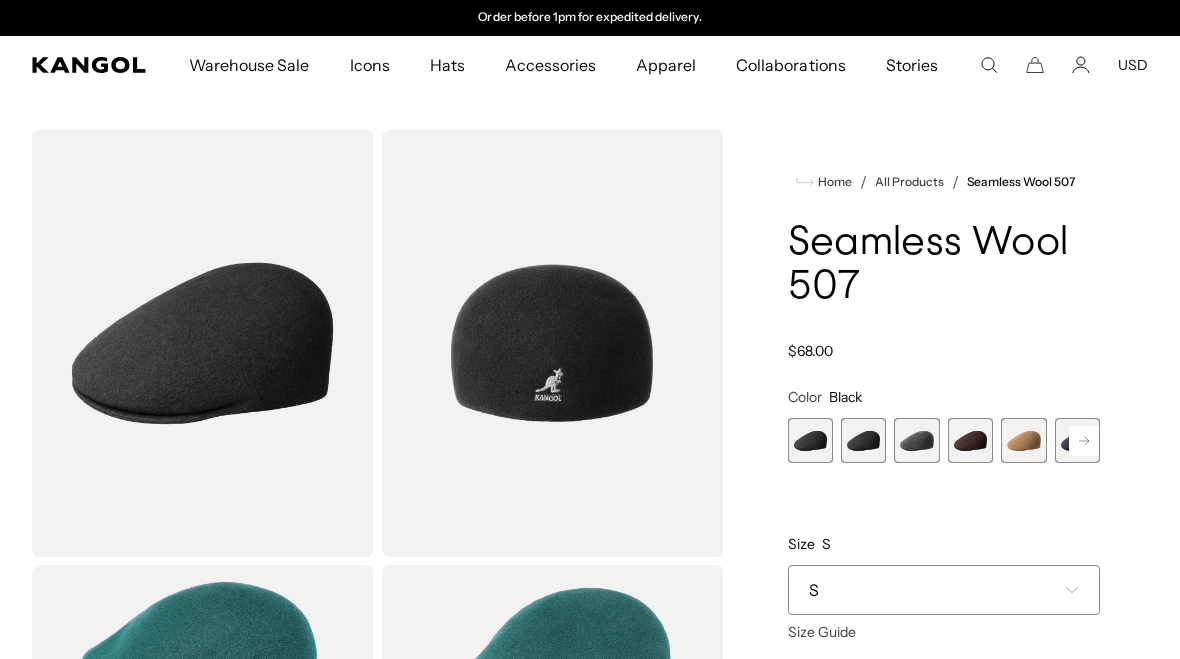 click at bounding box center (916, 440) 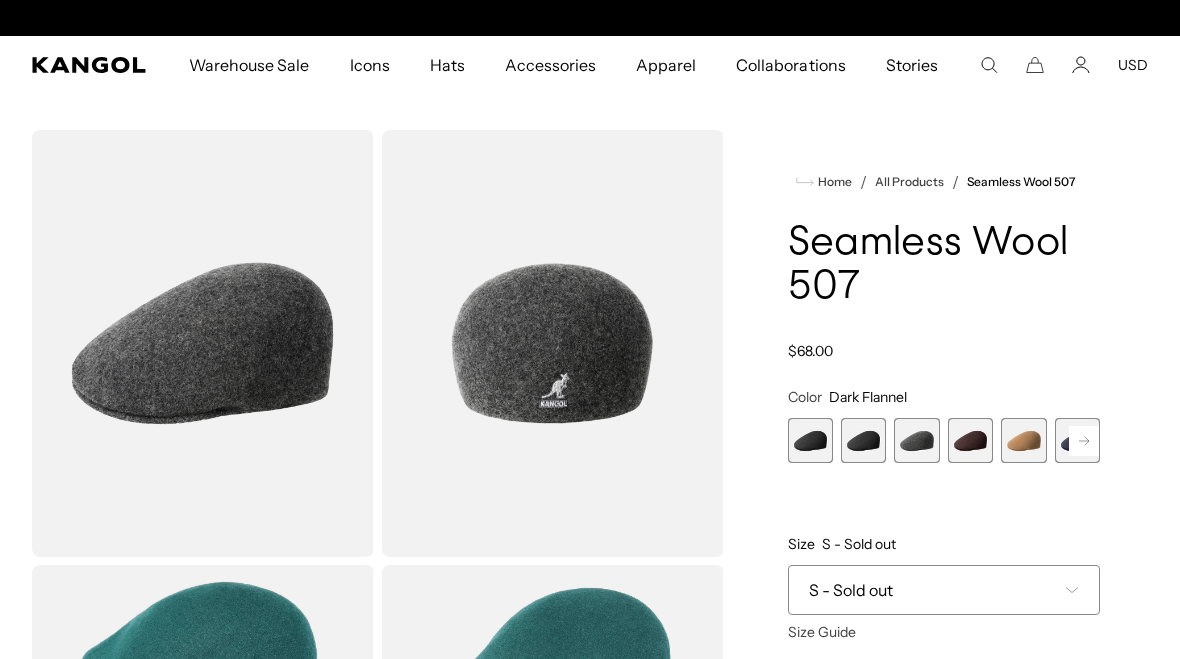 scroll, scrollTop: 0, scrollLeft: 0, axis: both 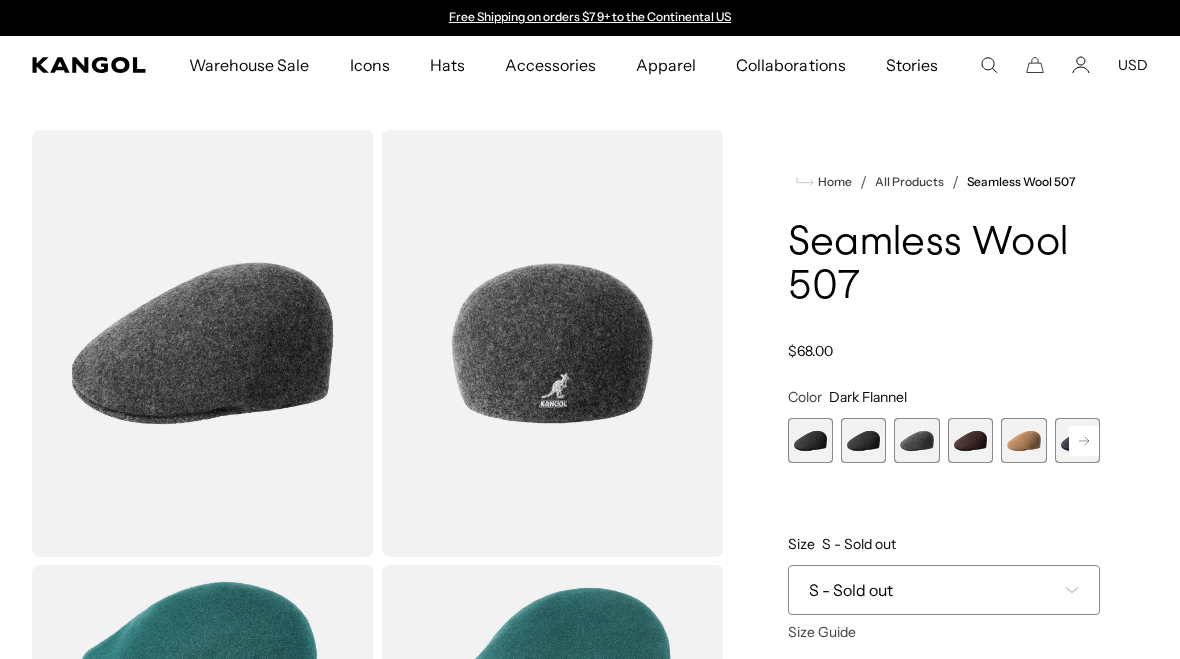 click at bounding box center [970, 440] 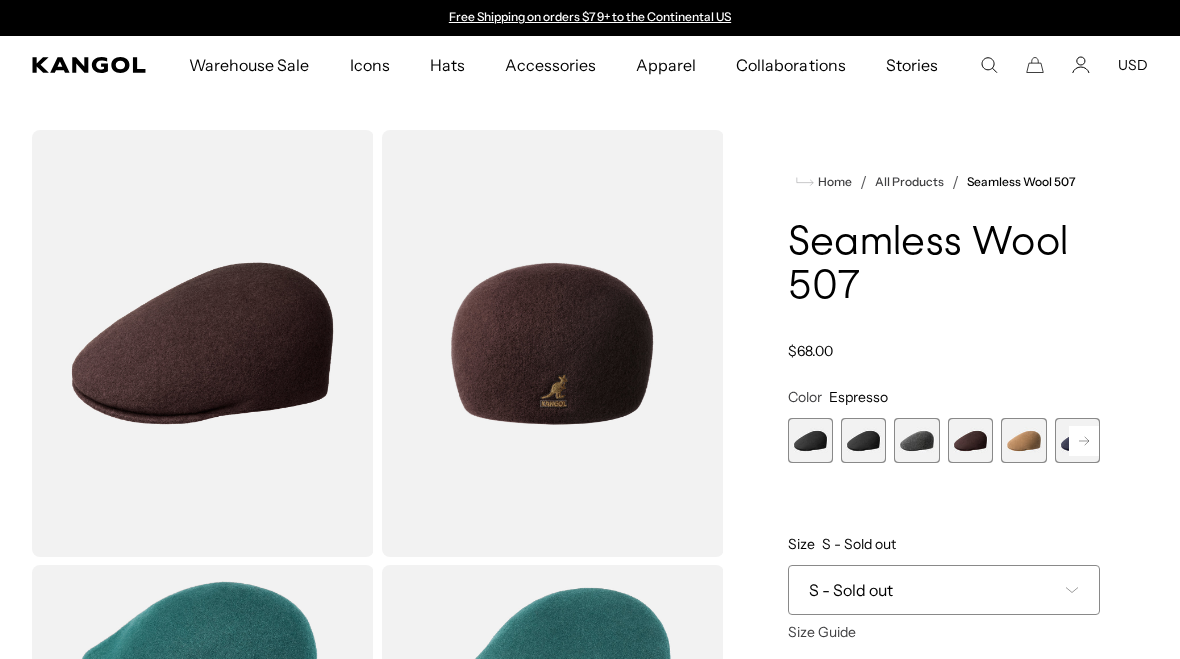 click on "Color
Espresso
Previous
Next
Black/Gold
Variant sold out or unavailable
Black
Variant sold out or unavailable
Dark Flannel
Variant sold out or unavailable
Espresso
Variant sold out or unavailable
Wood
Variant sold out or unavailable
Dark Blue" at bounding box center (944, 505) 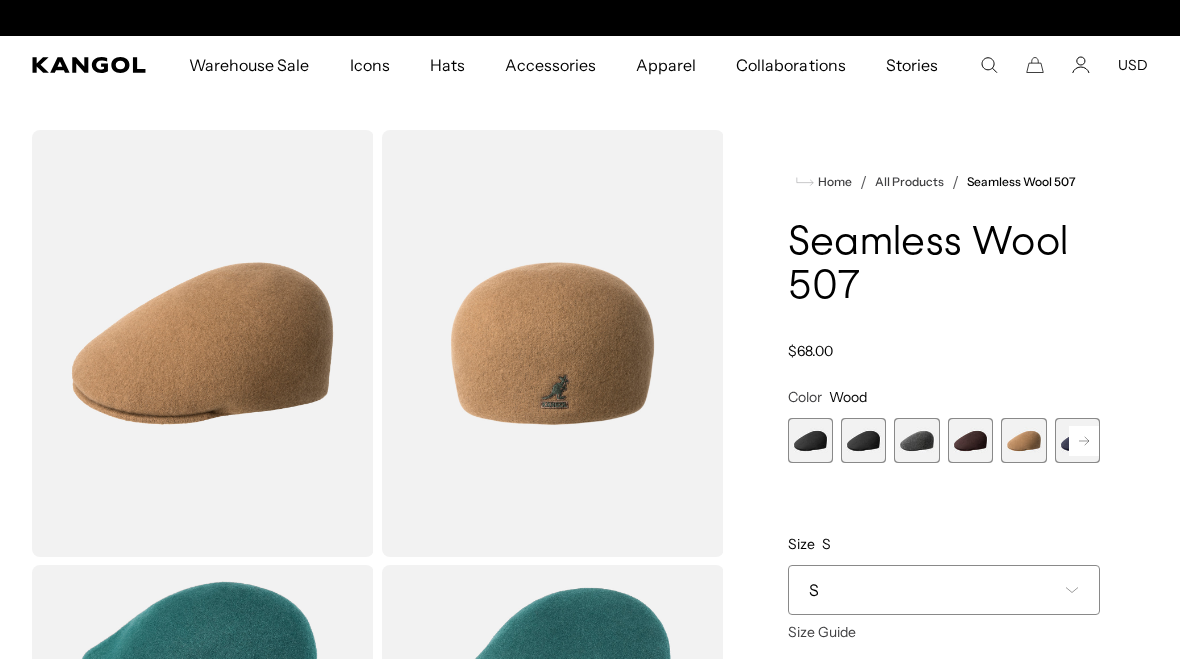 scroll, scrollTop: 0, scrollLeft: 412, axis: horizontal 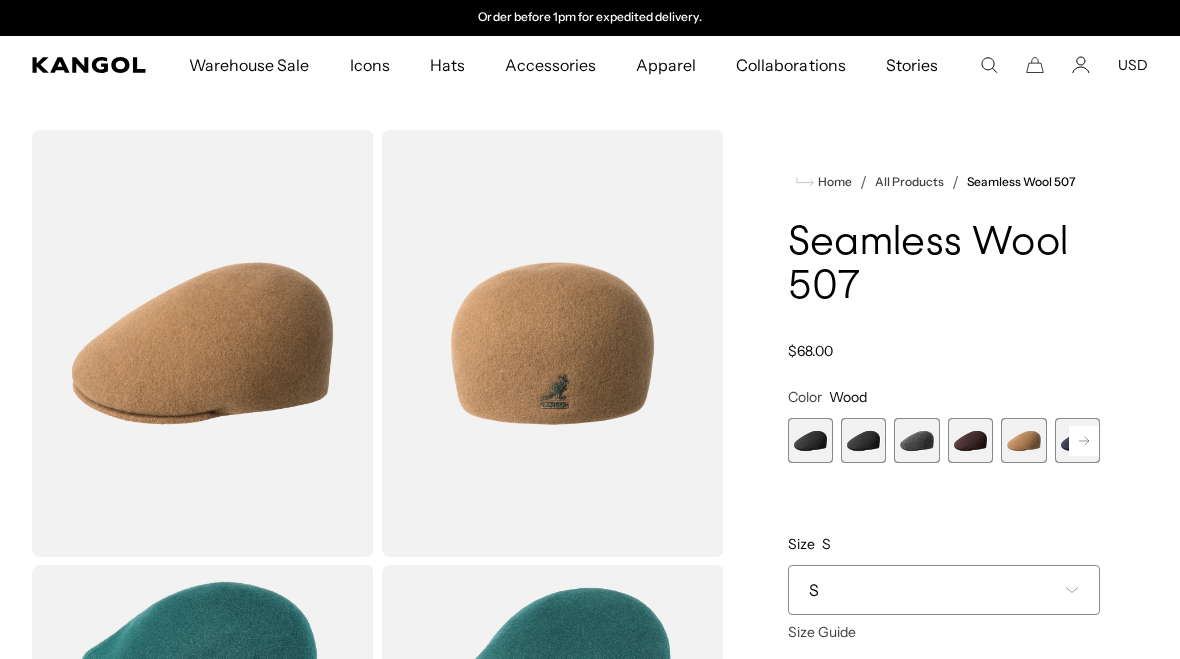 click 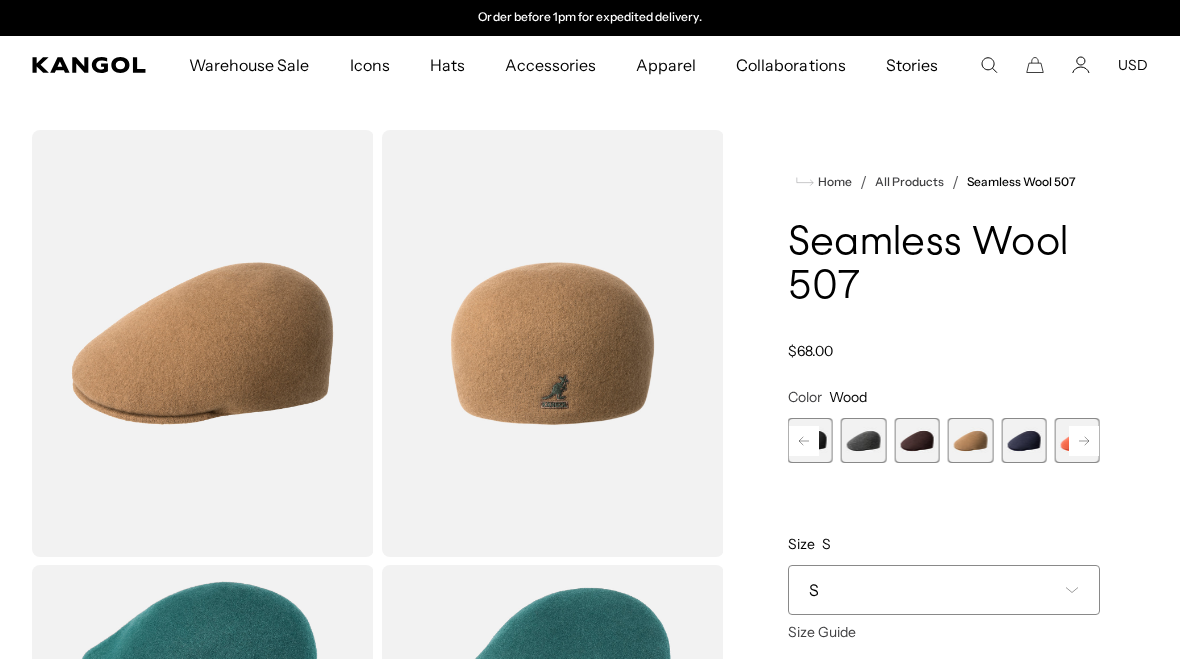 click 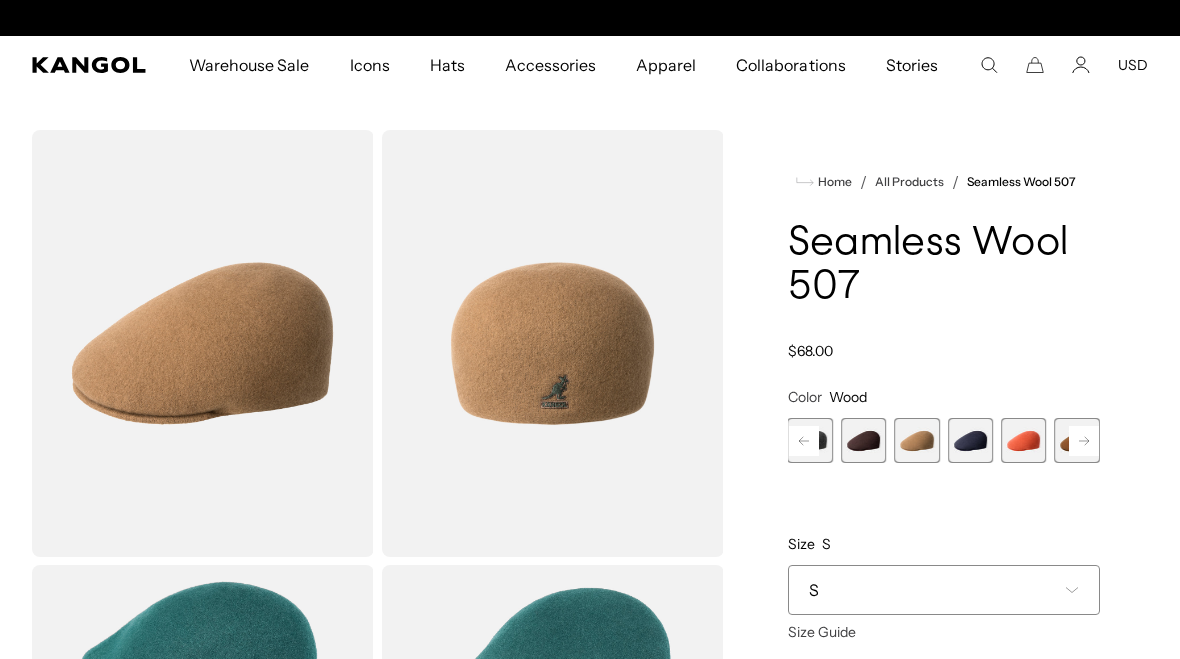click at bounding box center [970, 440] 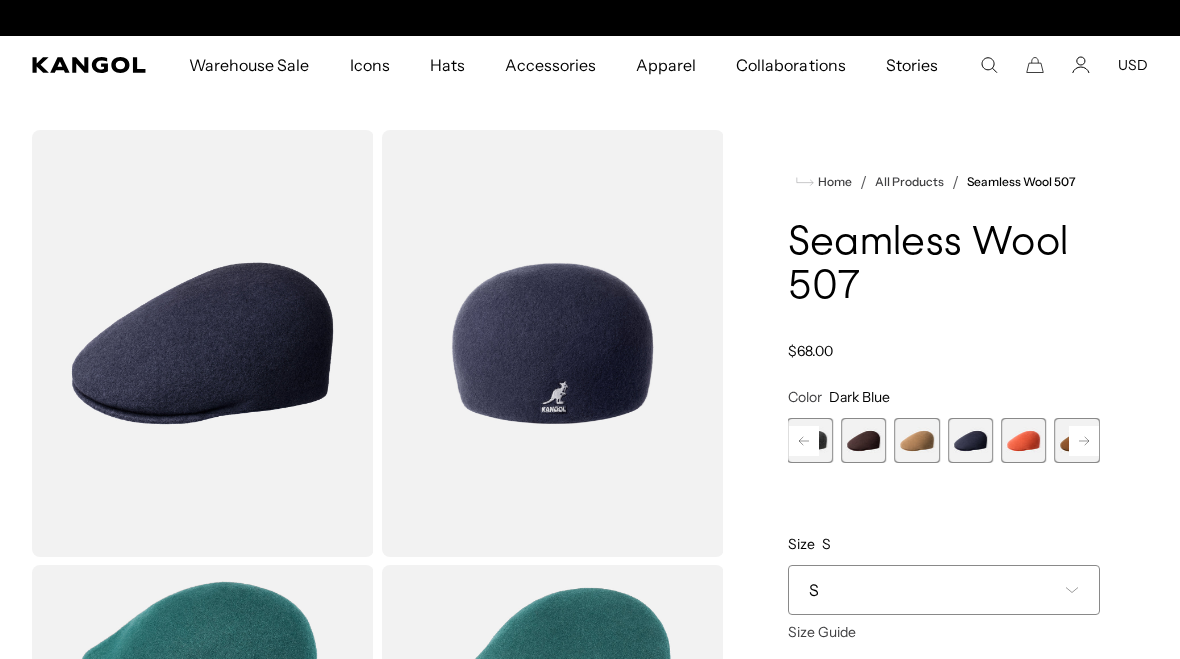 scroll, scrollTop: 0, scrollLeft: 412, axis: horizontal 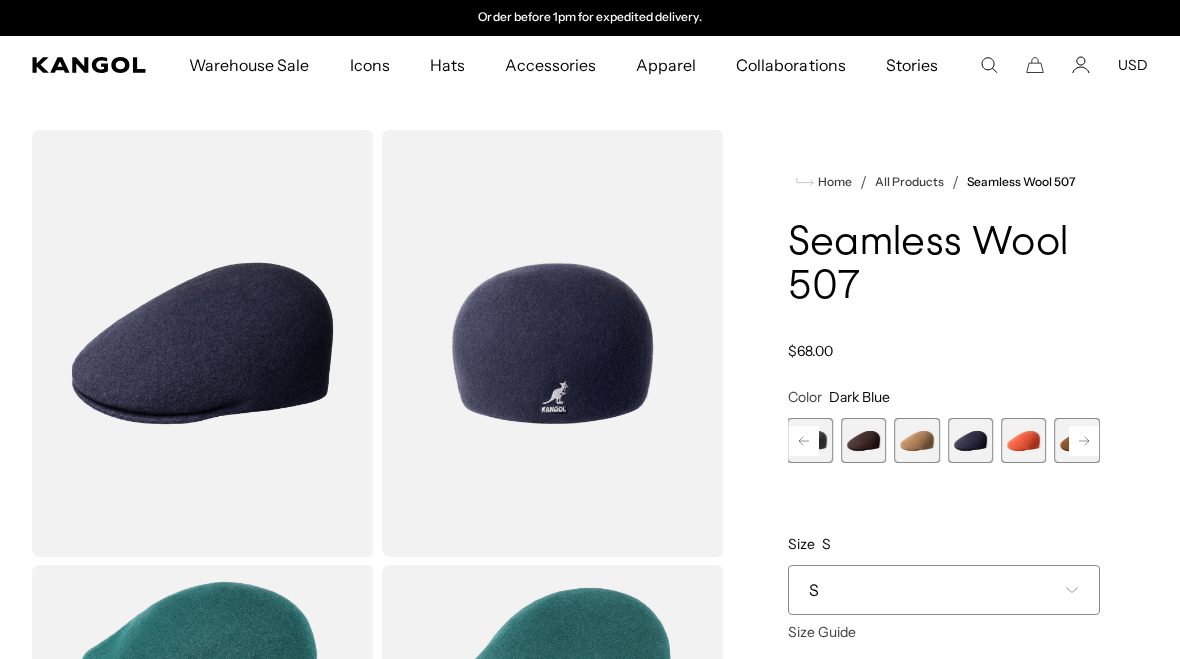 click at bounding box center (203, 343) 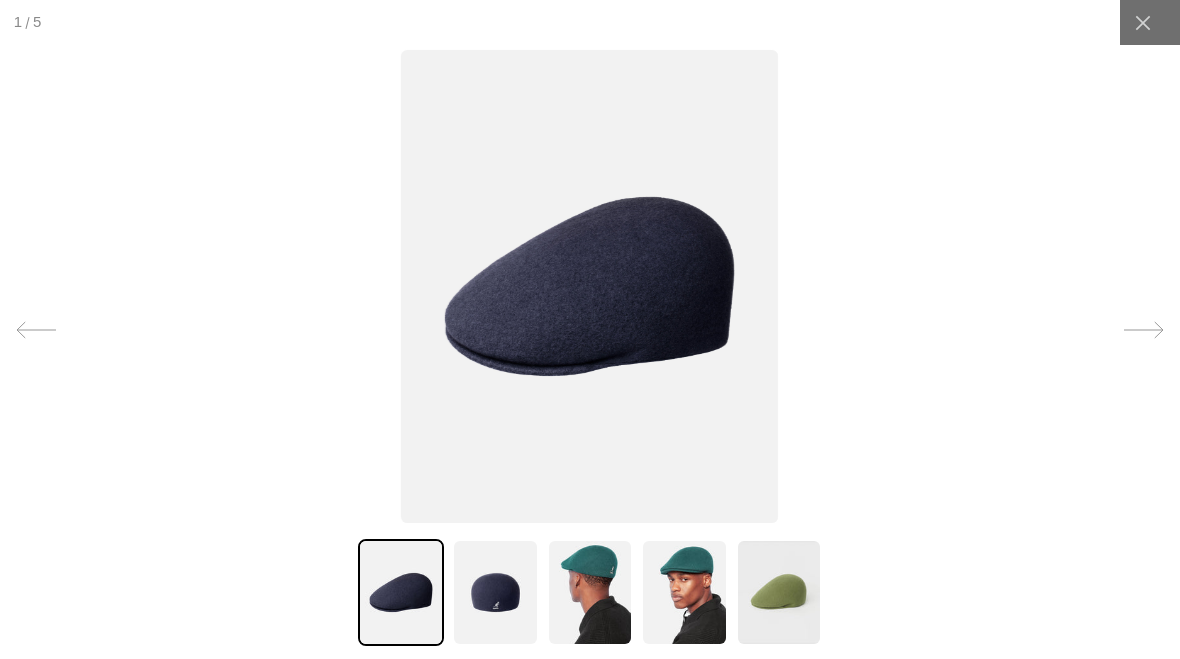 scroll, scrollTop: 0, scrollLeft: 0, axis: both 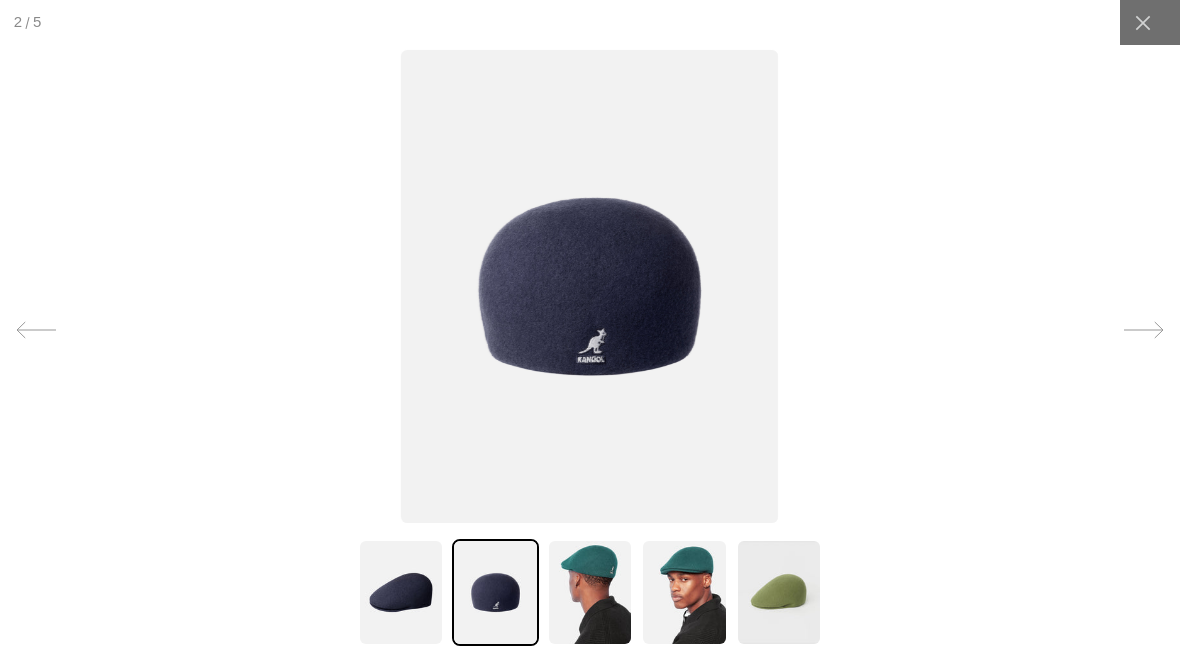click 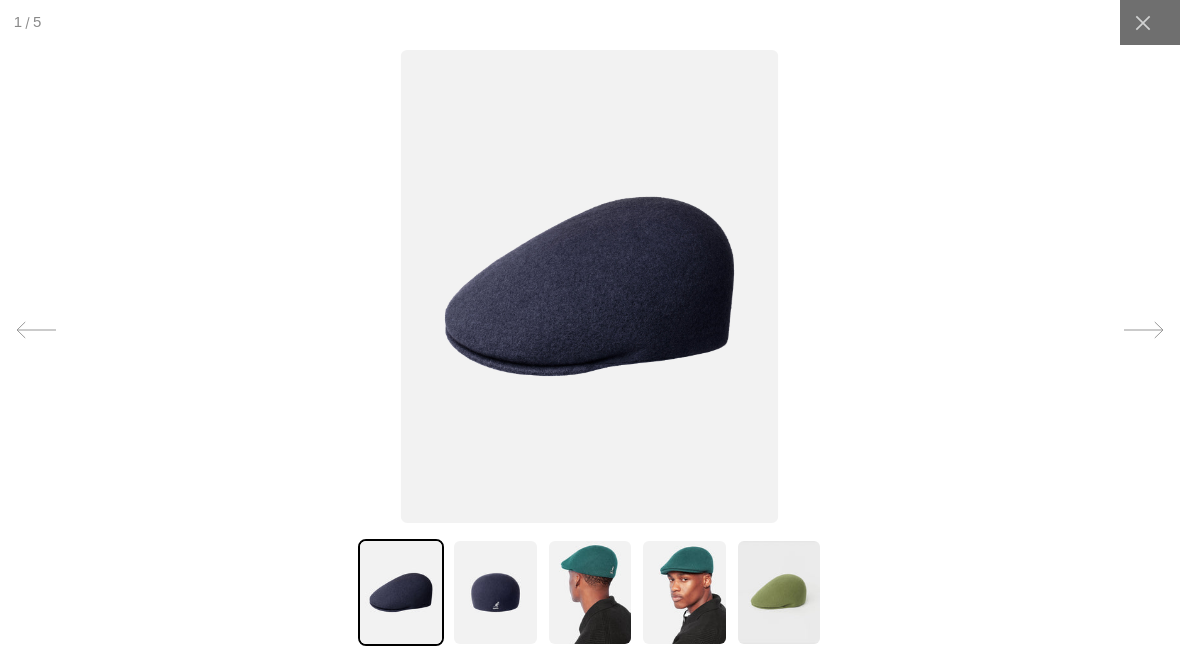 scroll, scrollTop: 0, scrollLeft: 0, axis: both 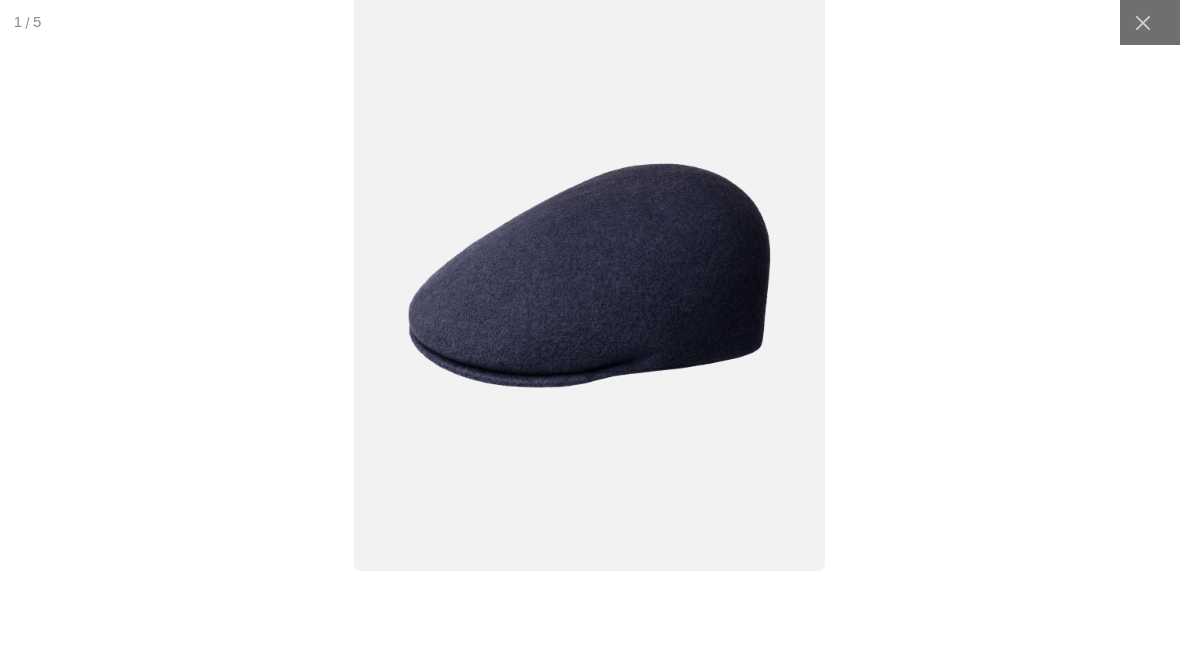 click 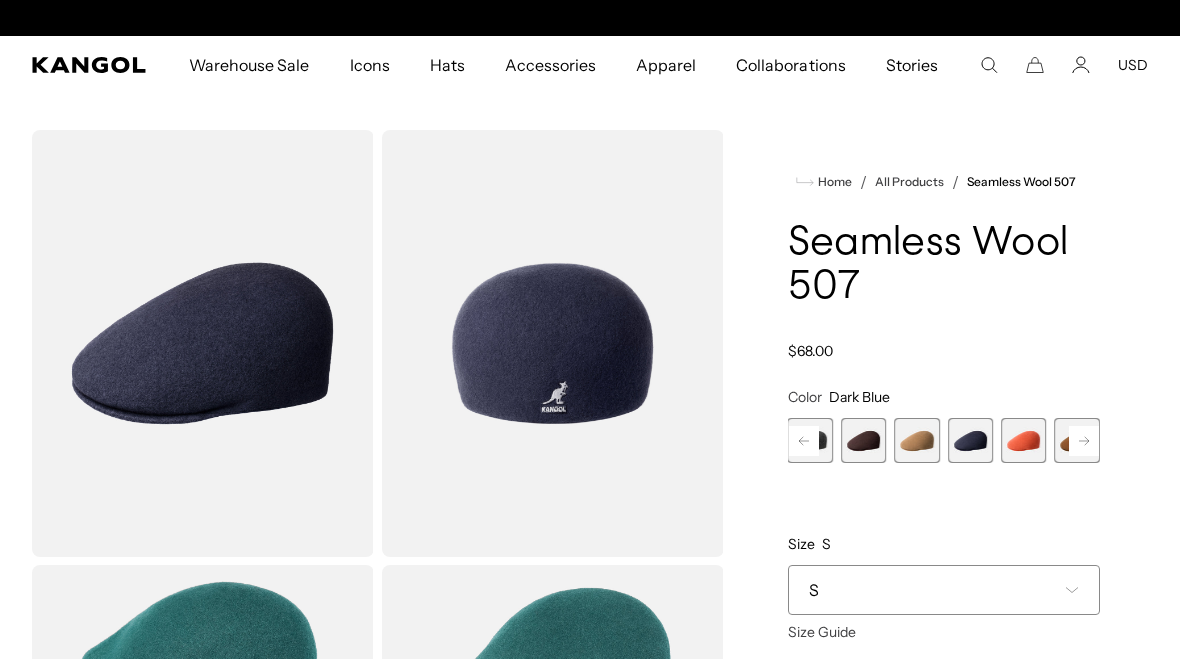 scroll, scrollTop: 0, scrollLeft: 412, axis: horizontal 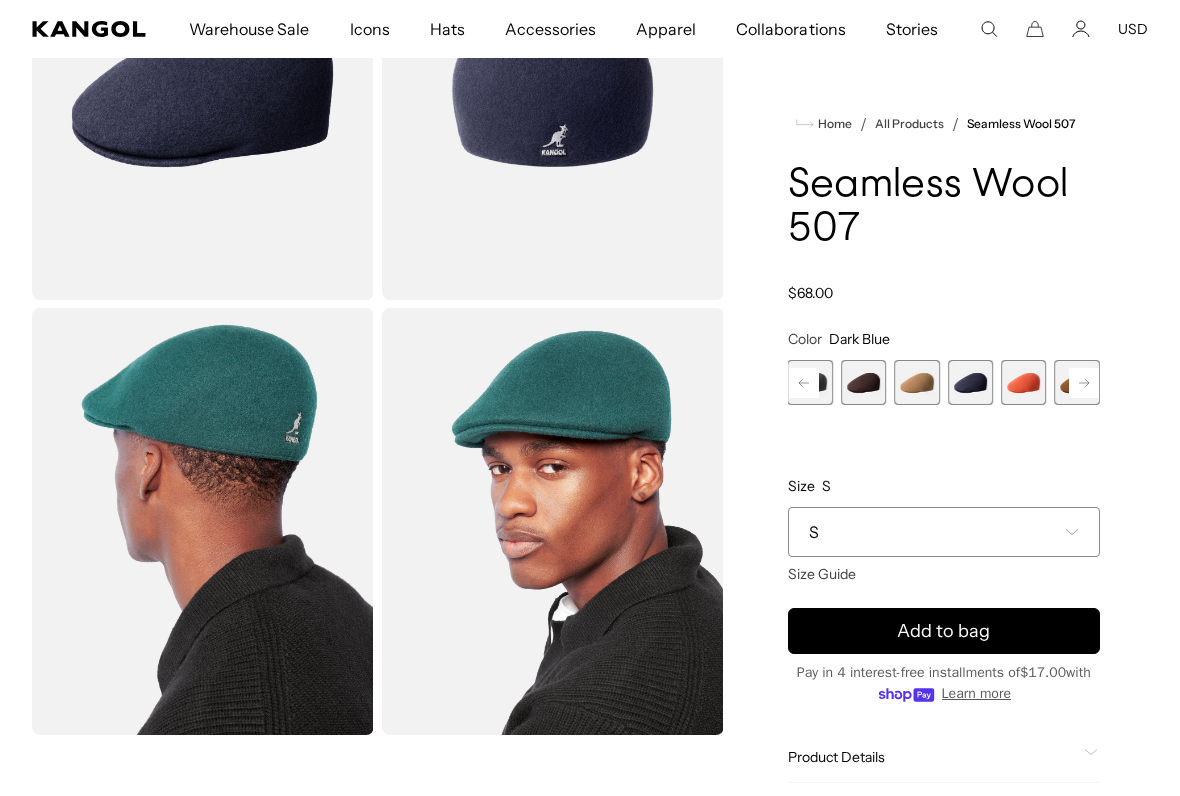 click on "Add to bag" at bounding box center (944, 631) 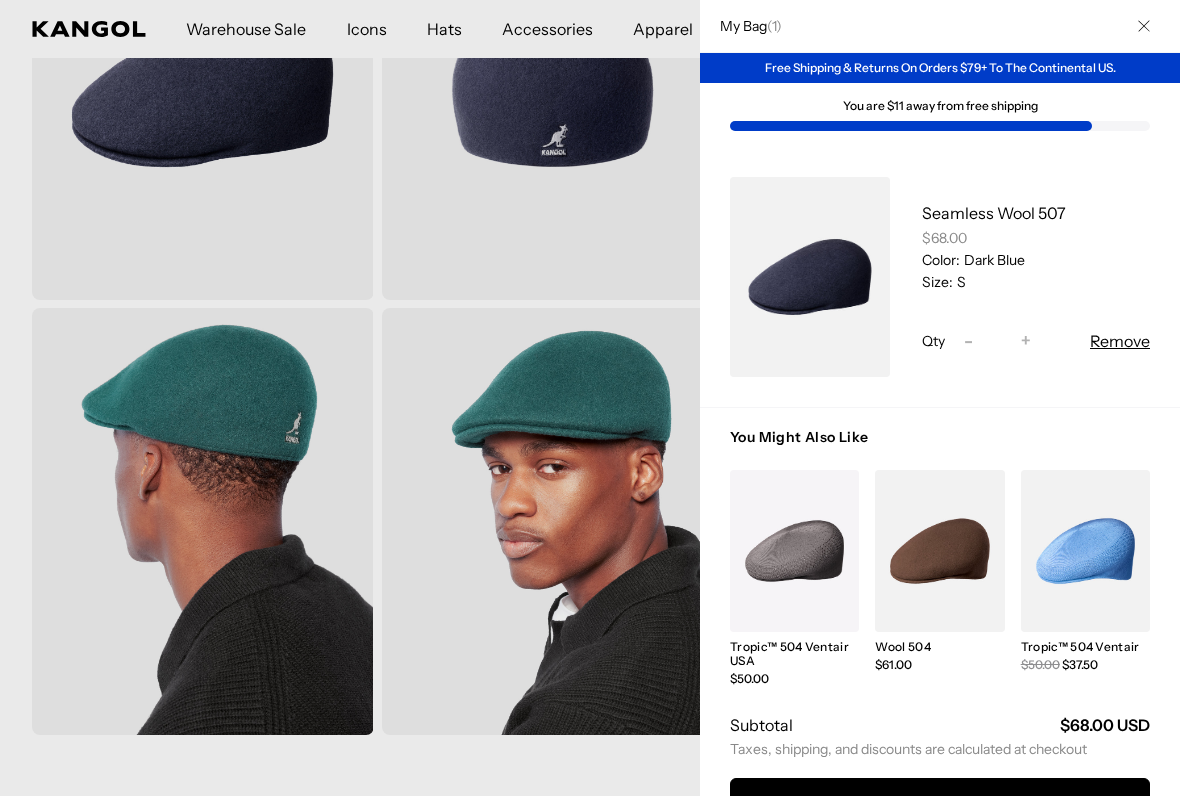 scroll, scrollTop: 0, scrollLeft: 412, axis: horizontal 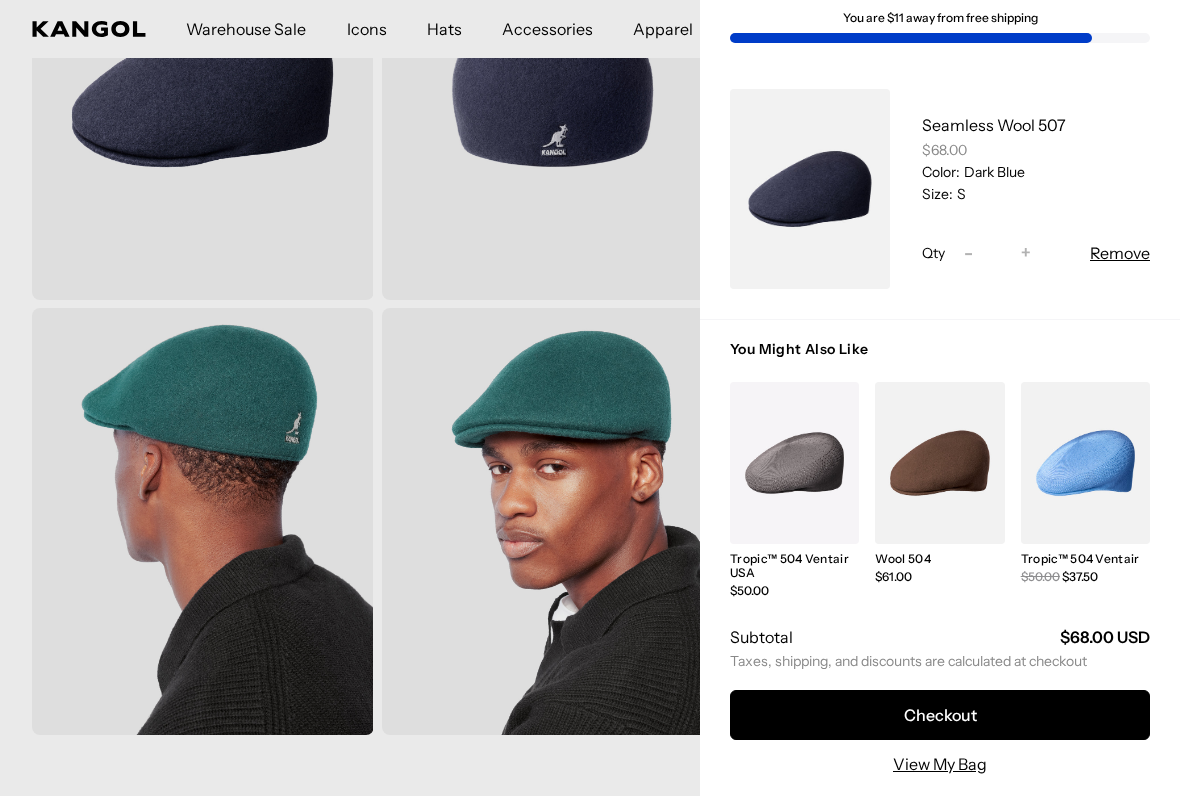 click on "Checkout" at bounding box center (940, 715) 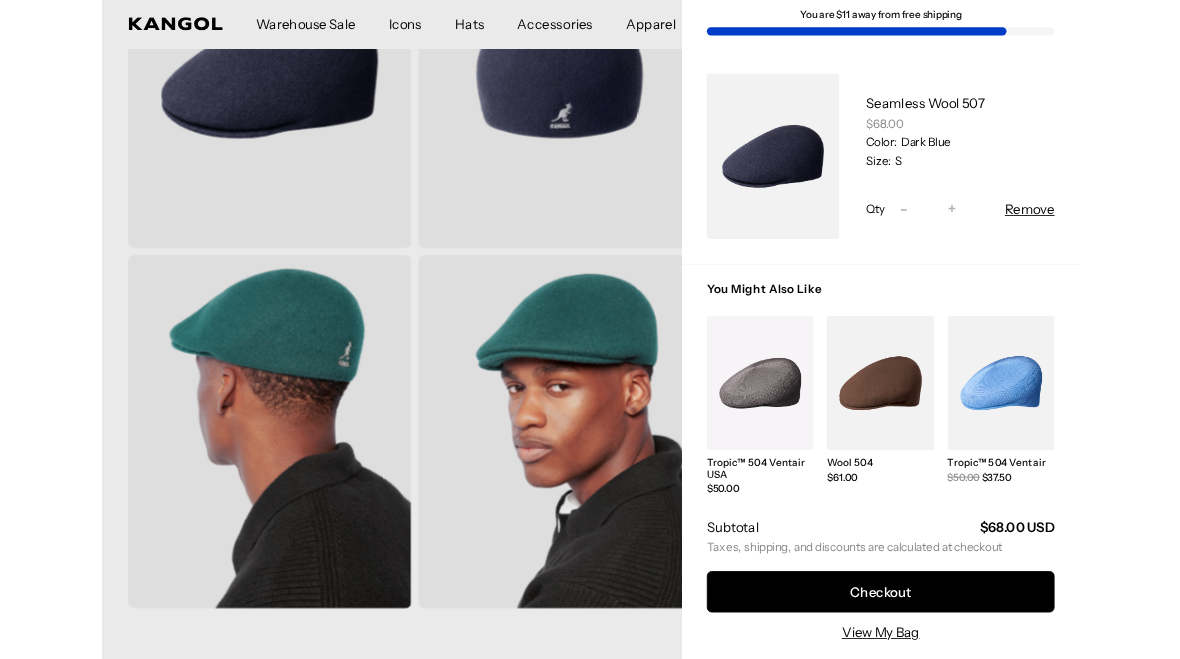 scroll, scrollTop: 313, scrollLeft: 0, axis: vertical 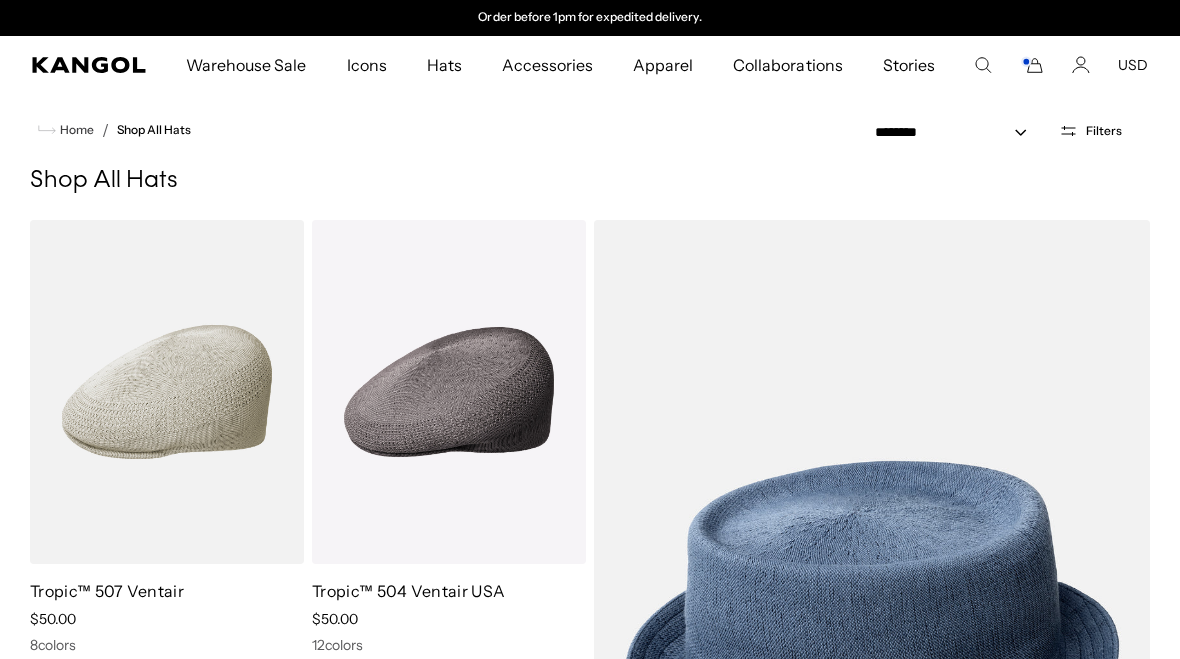 click 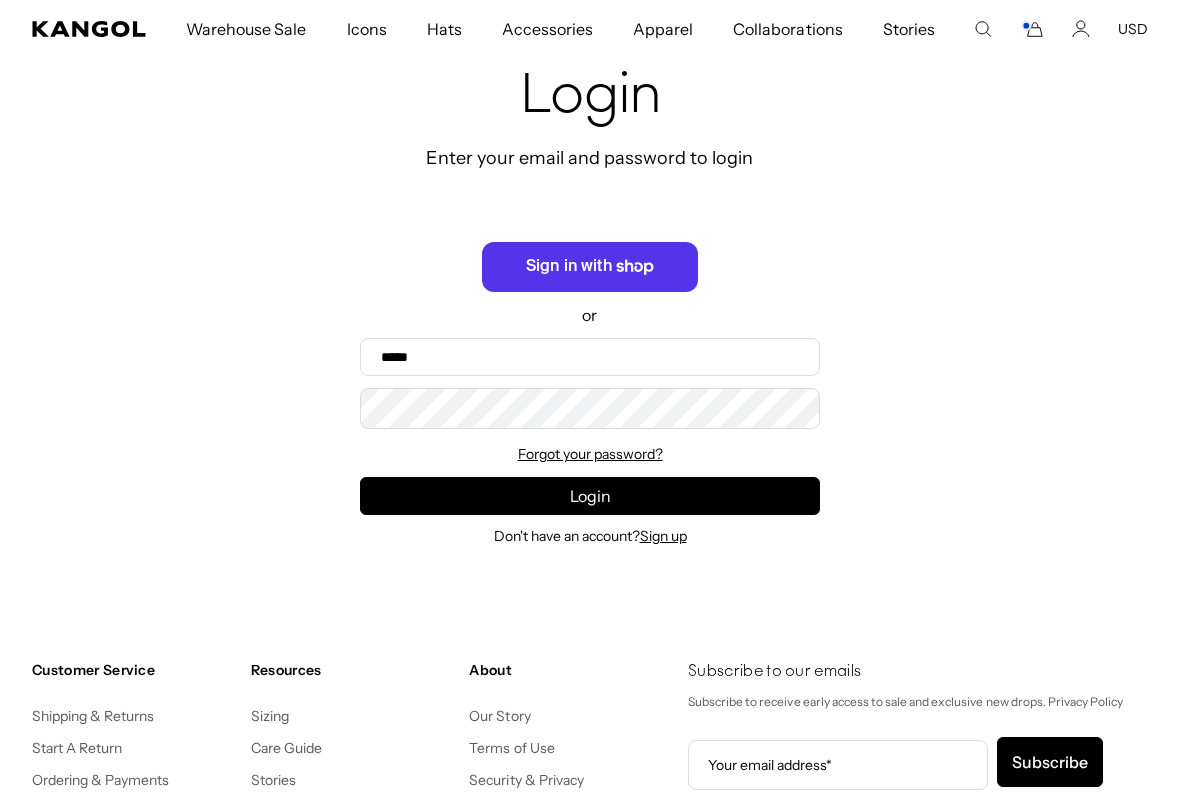 scroll, scrollTop: 142, scrollLeft: 0, axis: vertical 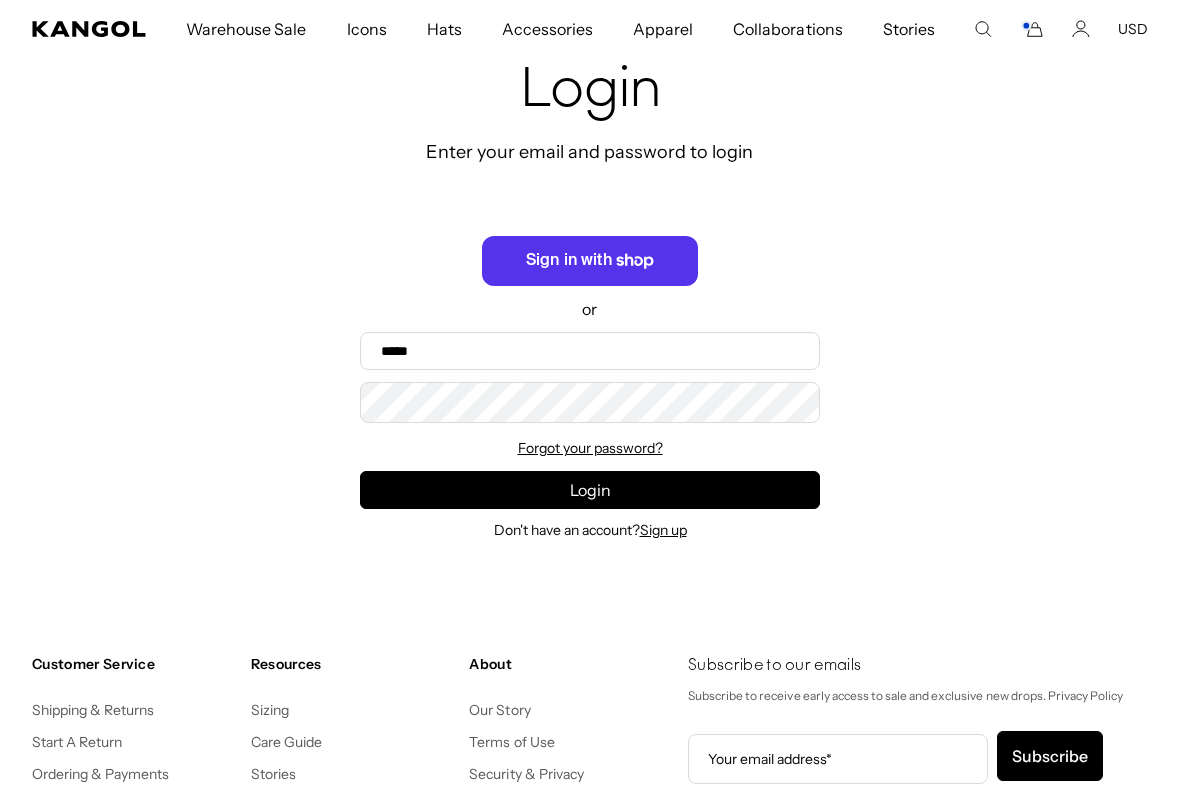 click on "Sign up" at bounding box center [663, 530] 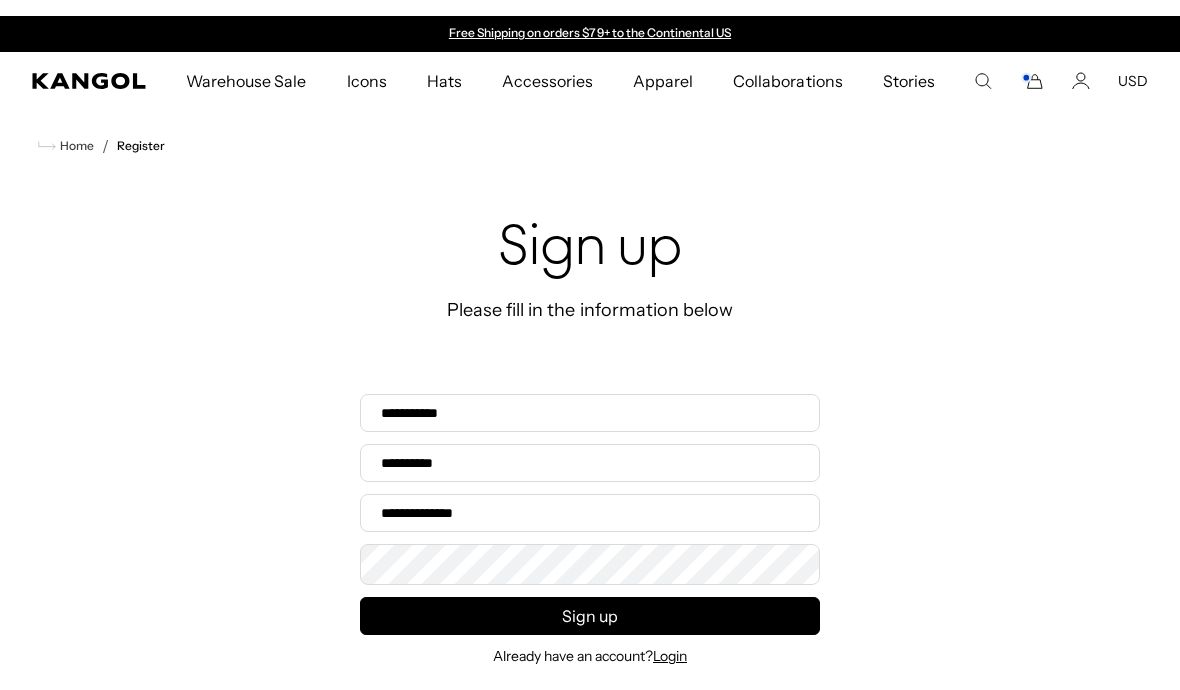 scroll, scrollTop: 0, scrollLeft: 0, axis: both 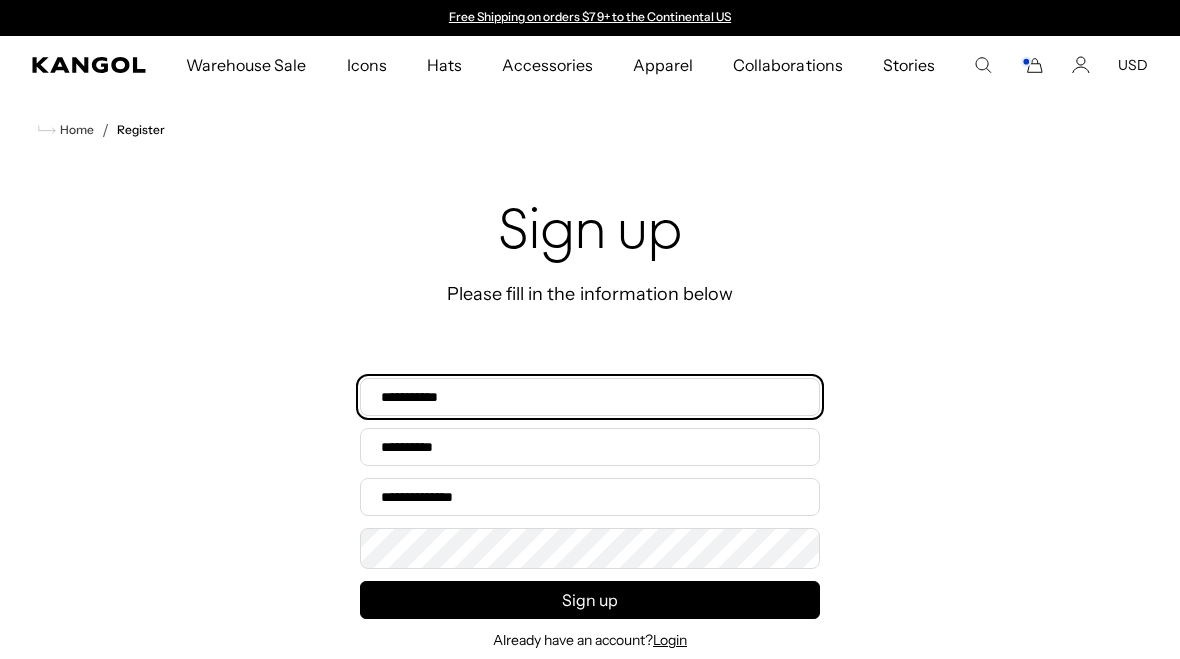 click on "[FIRST] name*" at bounding box center [590, 397] 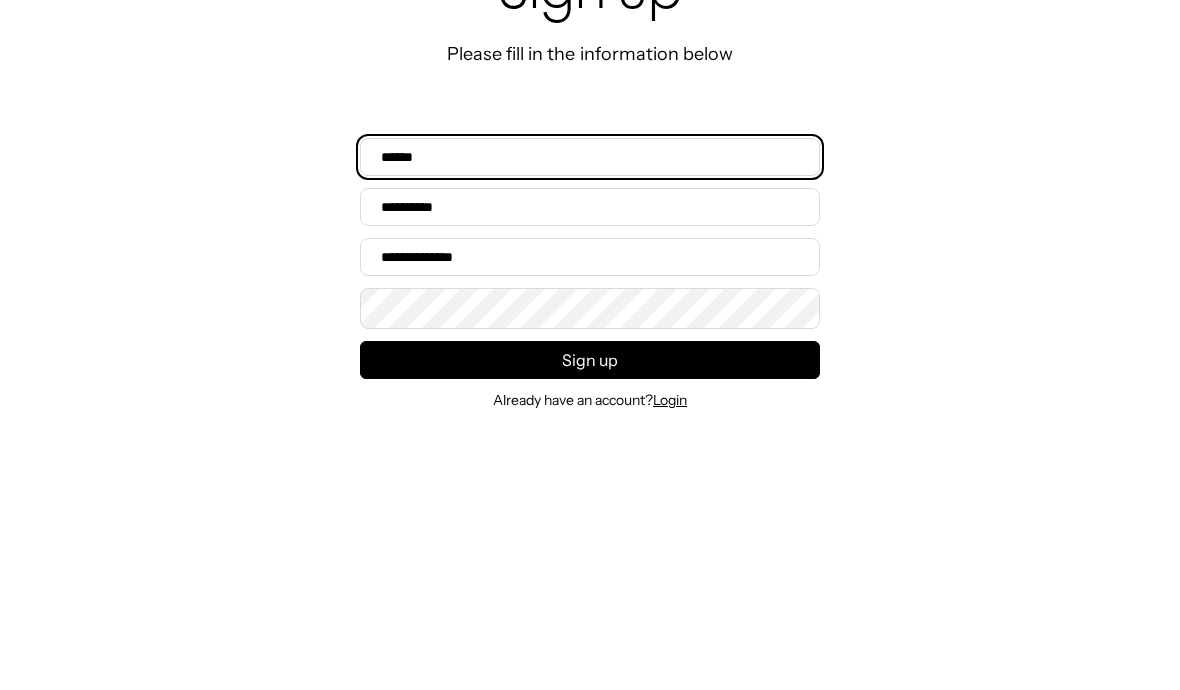 scroll, scrollTop: 0, scrollLeft: 0, axis: both 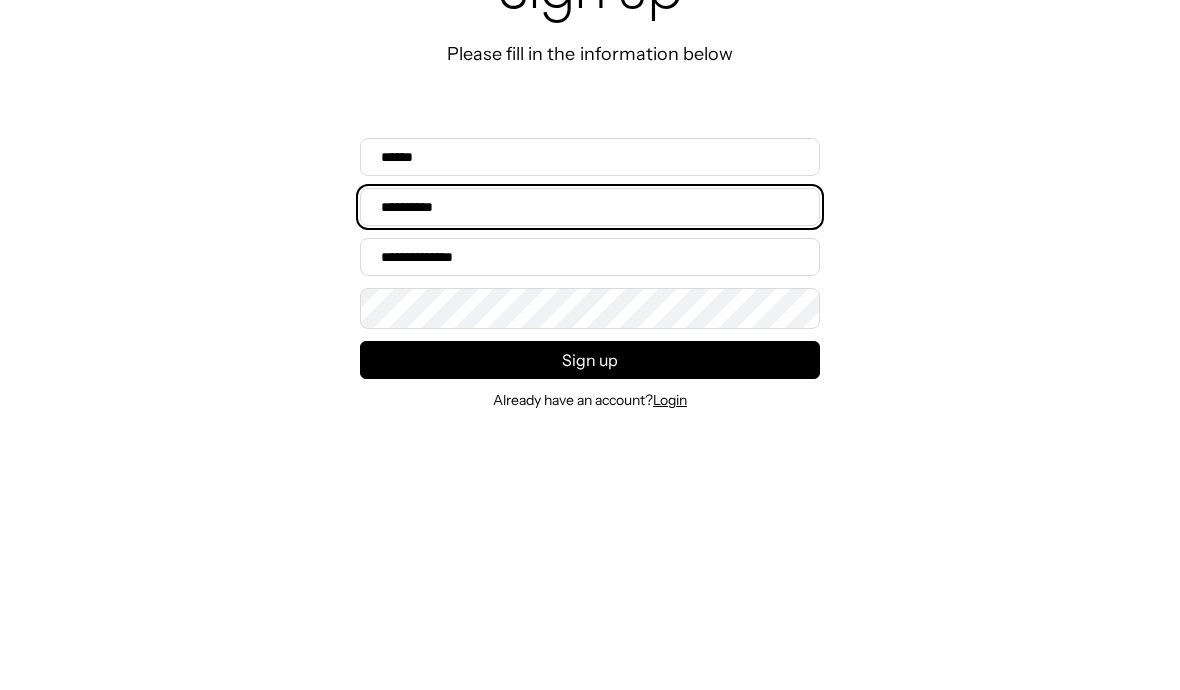 click on "[LAST] name*" at bounding box center (590, 447) 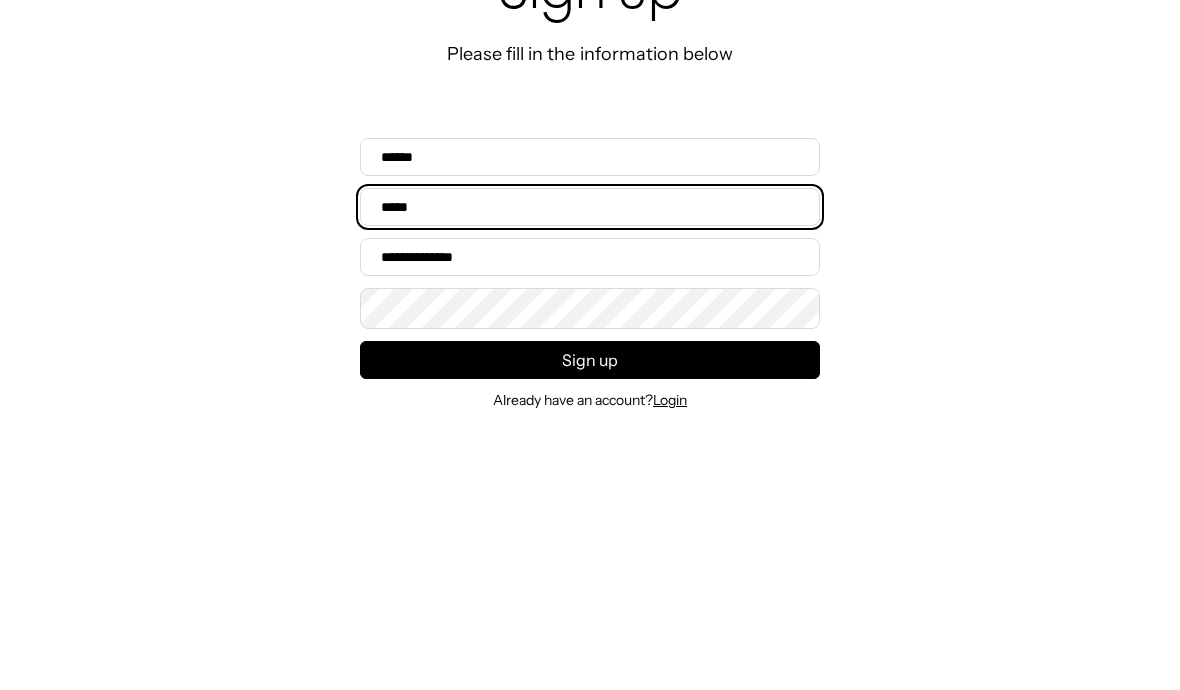 type on "*****" 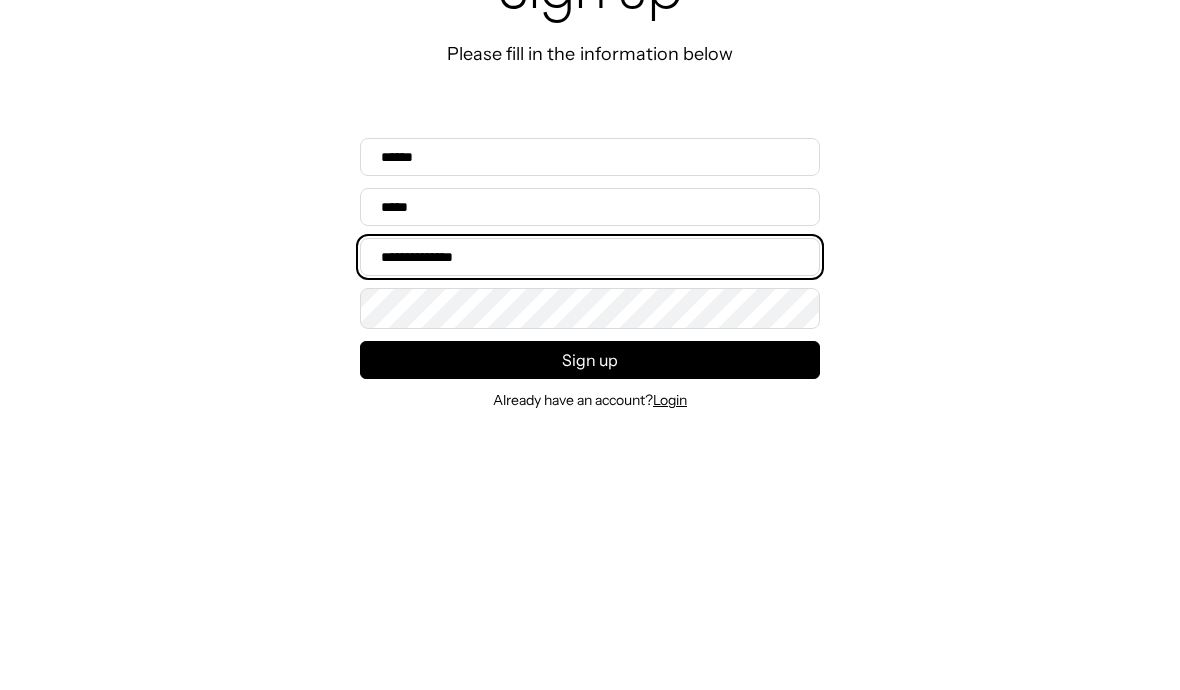click on "Email address*" at bounding box center (590, 497) 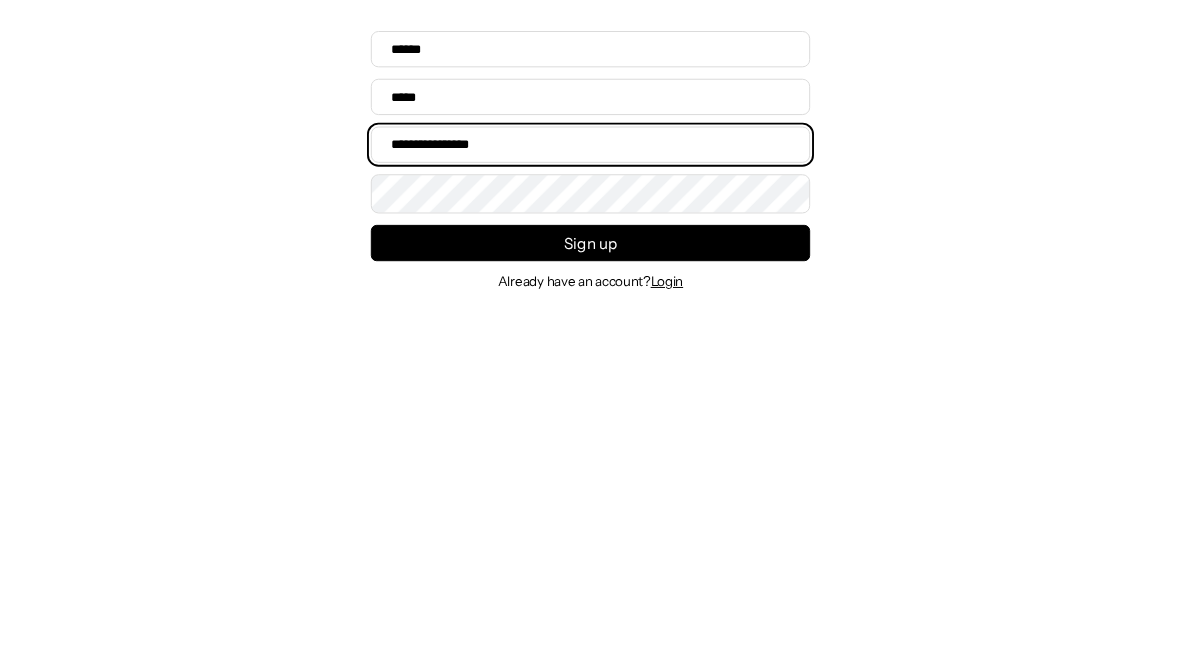 scroll, scrollTop: 0, scrollLeft: 0, axis: both 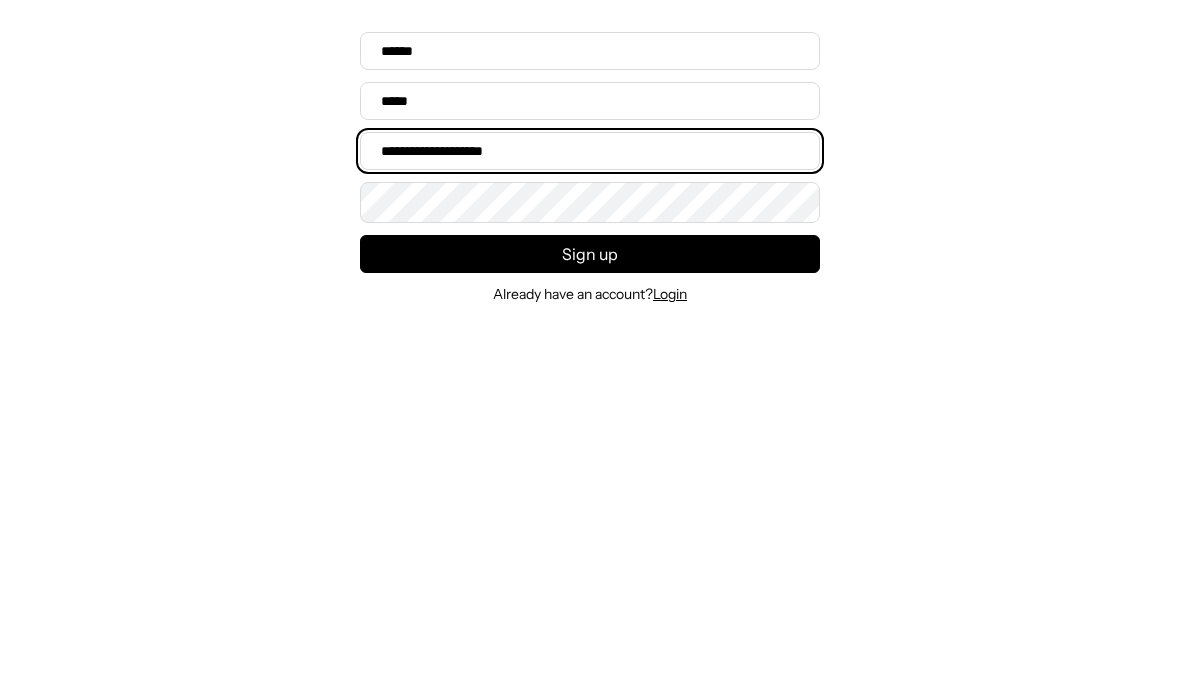 type on "**********" 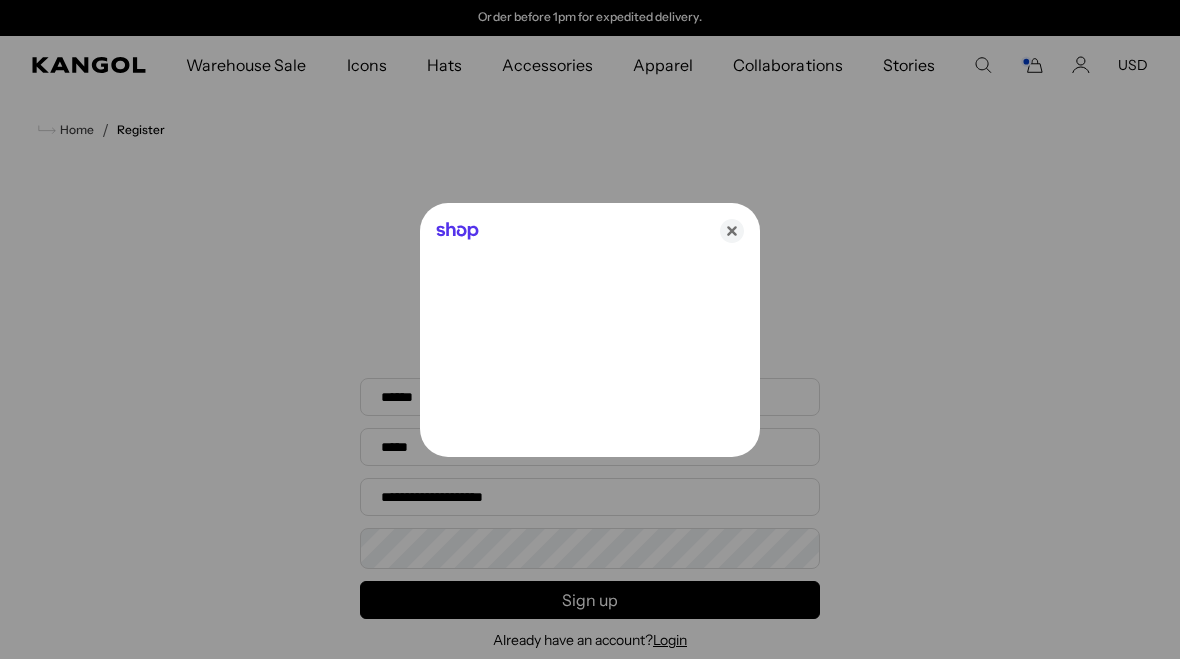 scroll, scrollTop: 0, scrollLeft: 0, axis: both 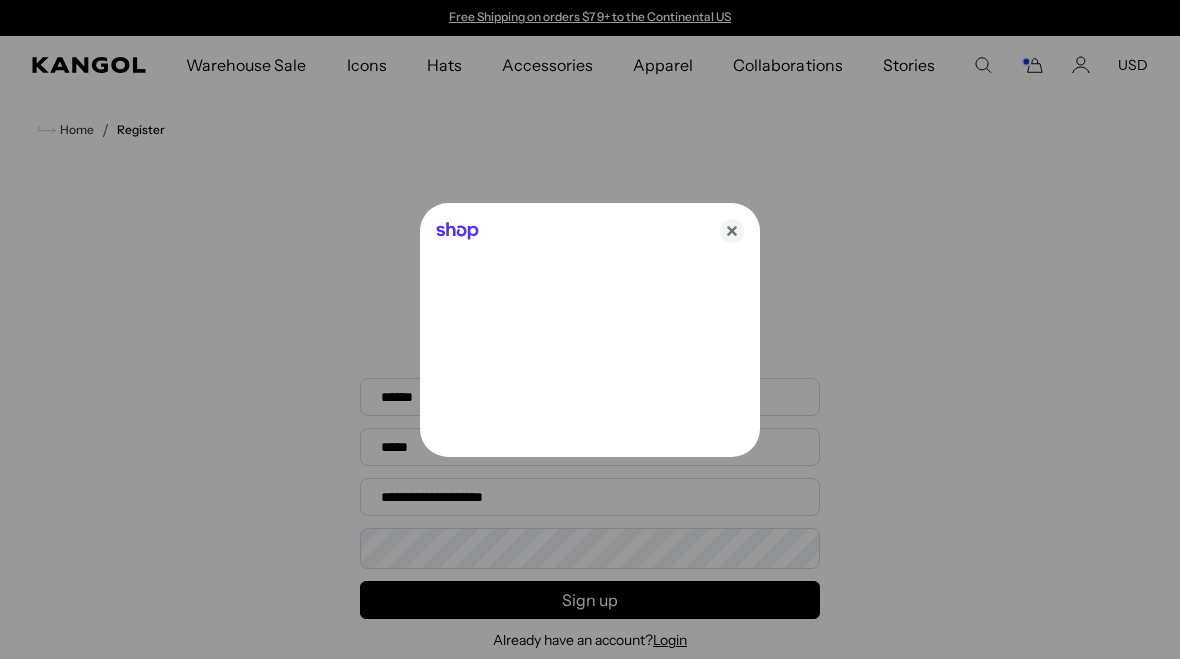 click 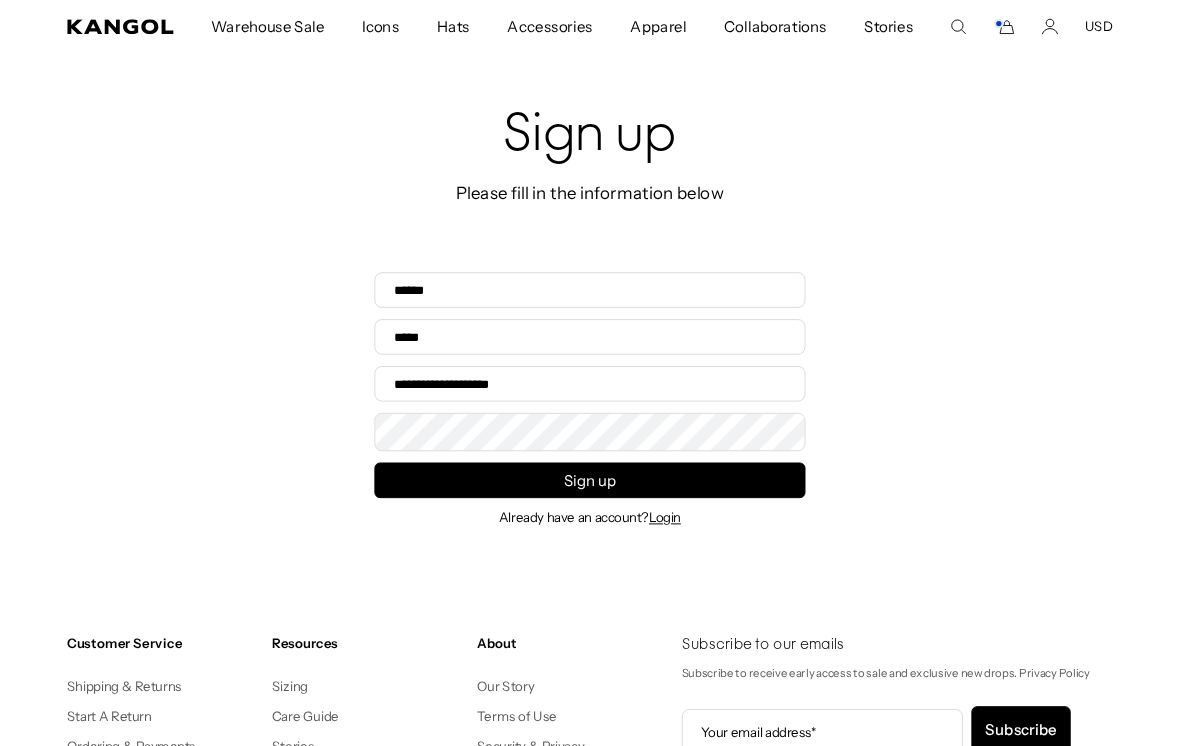 scroll, scrollTop: 89, scrollLeft: 0, axis: vertical 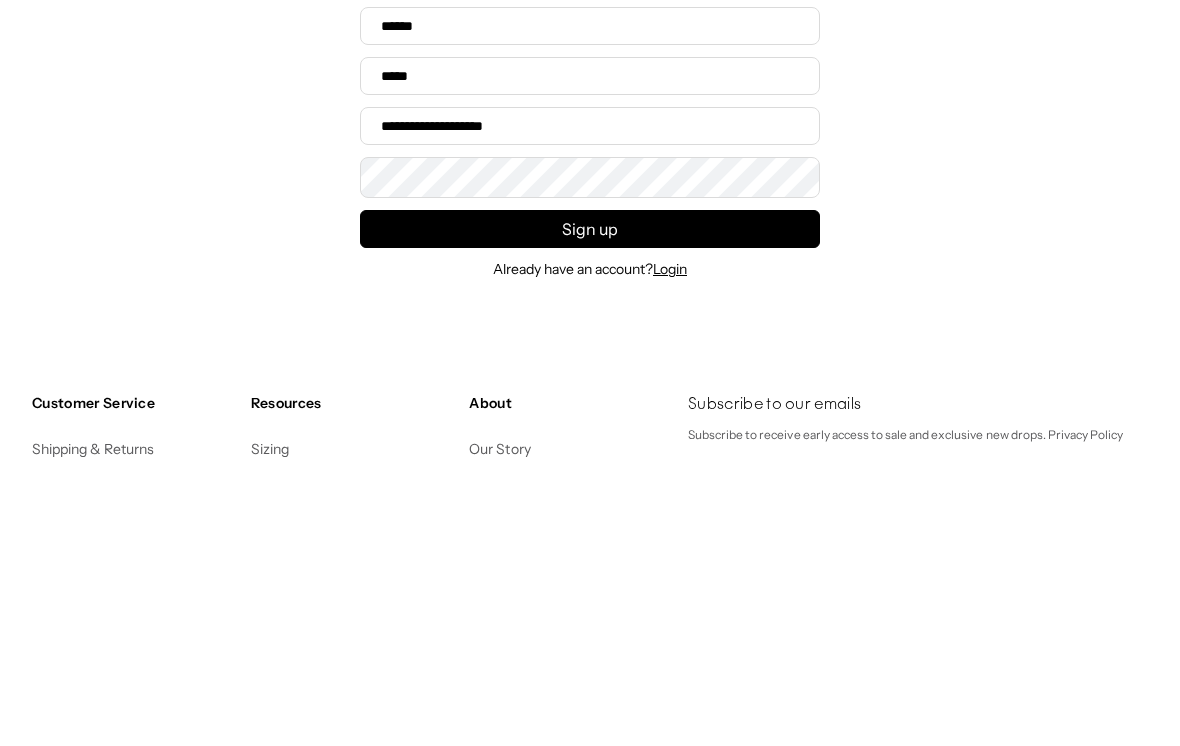 click on "Sign up" at bounding box center [590, 511] 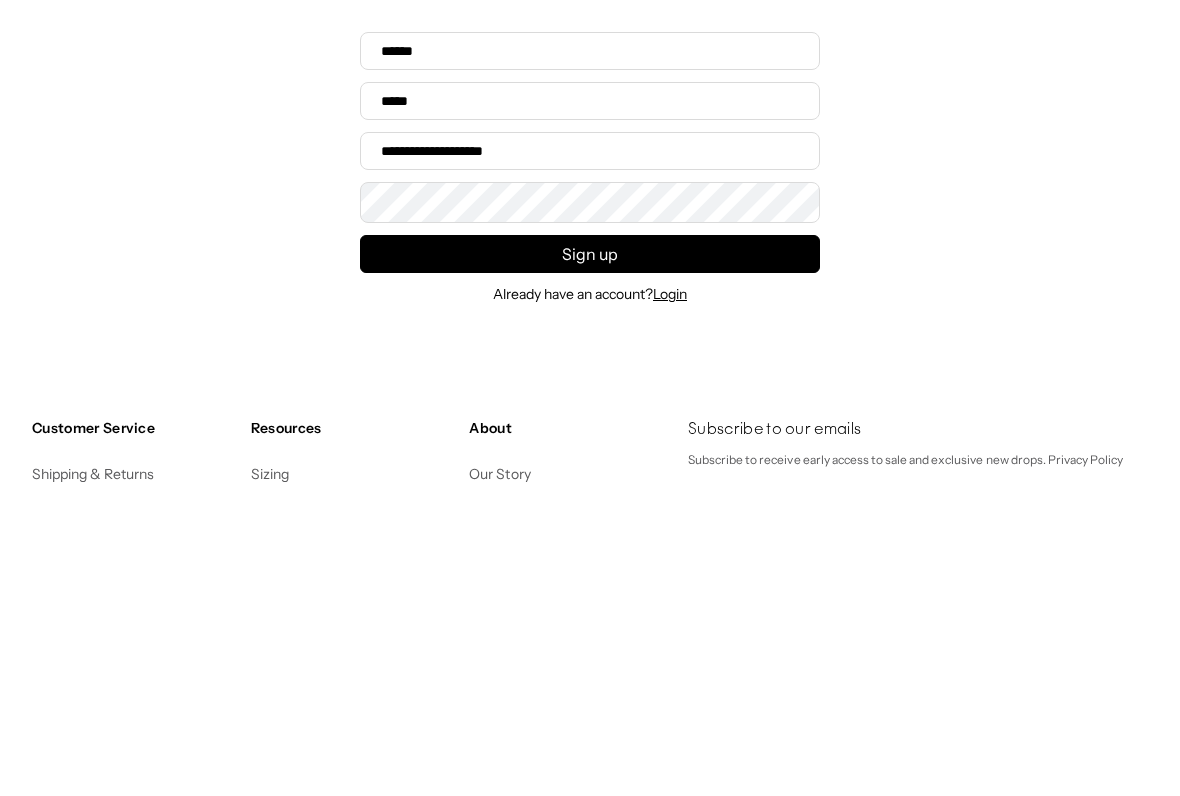 scroll, scrollTop: 371, scrollLeft: 0, axis: vertical 